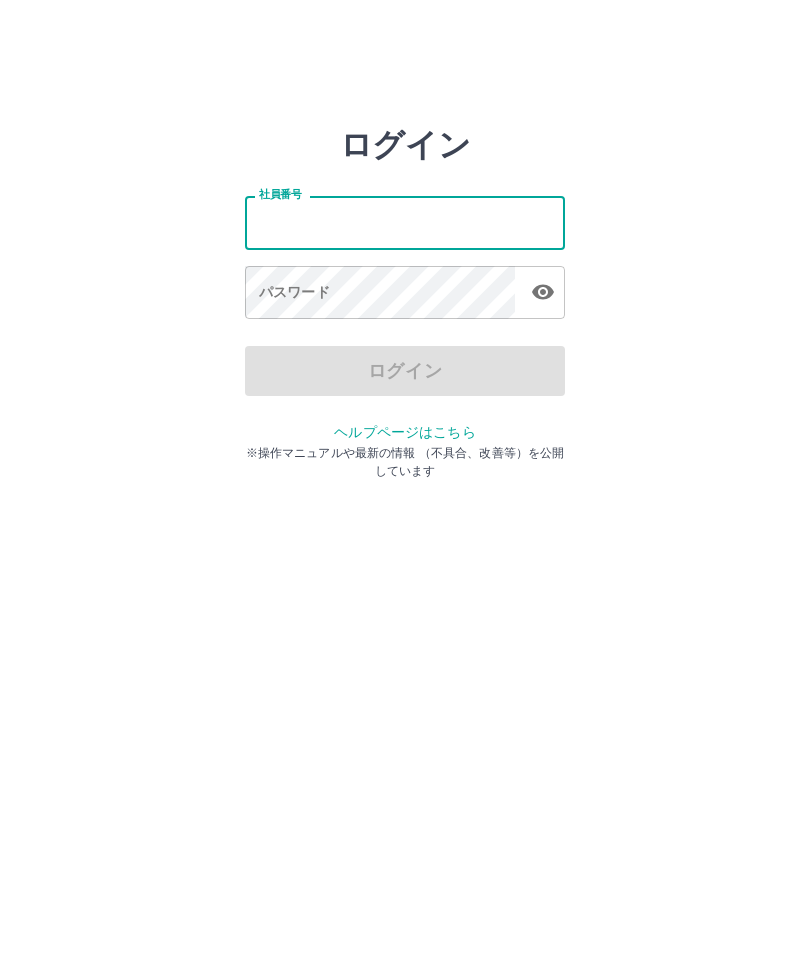 scroll, scrollTop: 0, scrollLeft: 0, axis: both 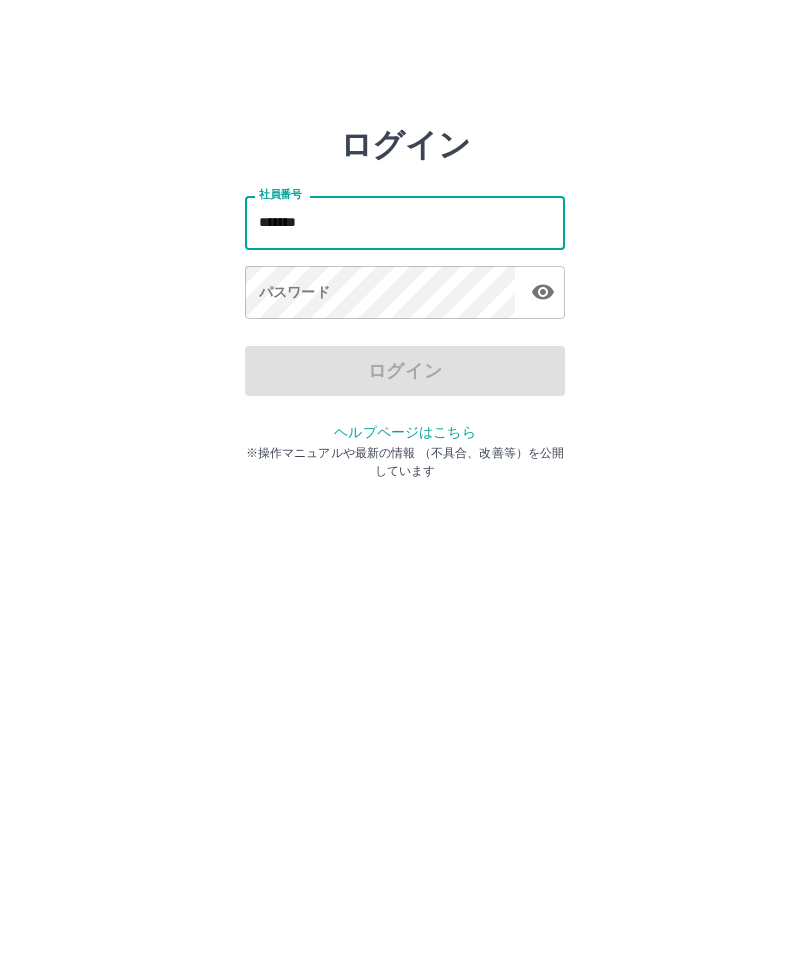 type on "*******" 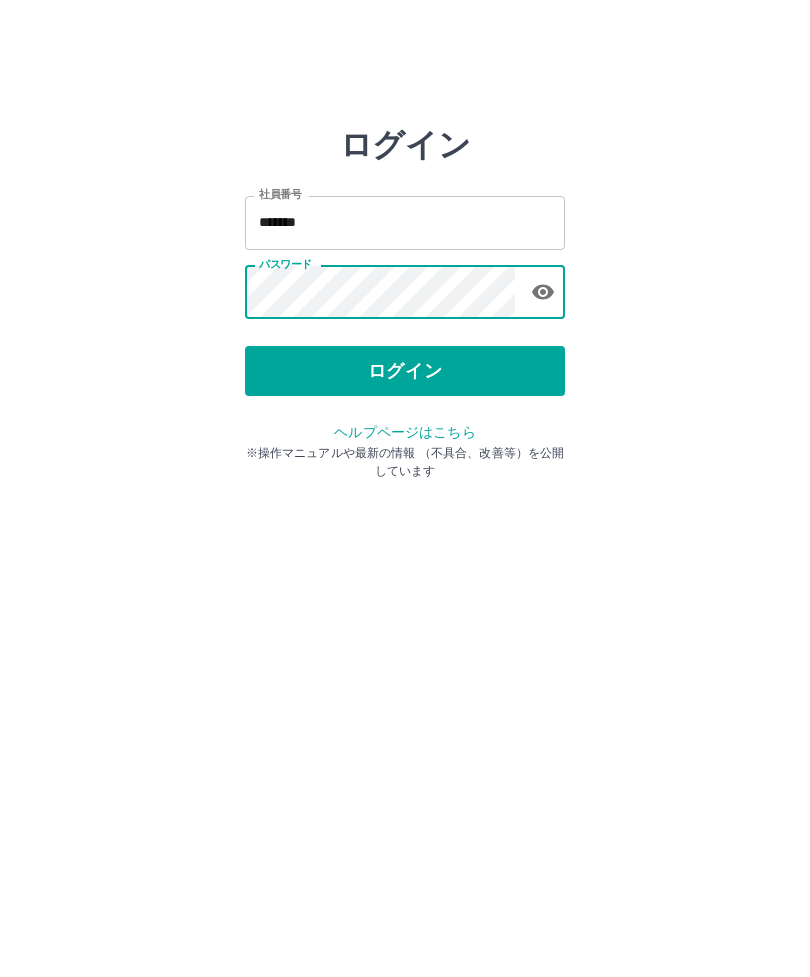 click on "ログイン" at bounding box center (405, 371) 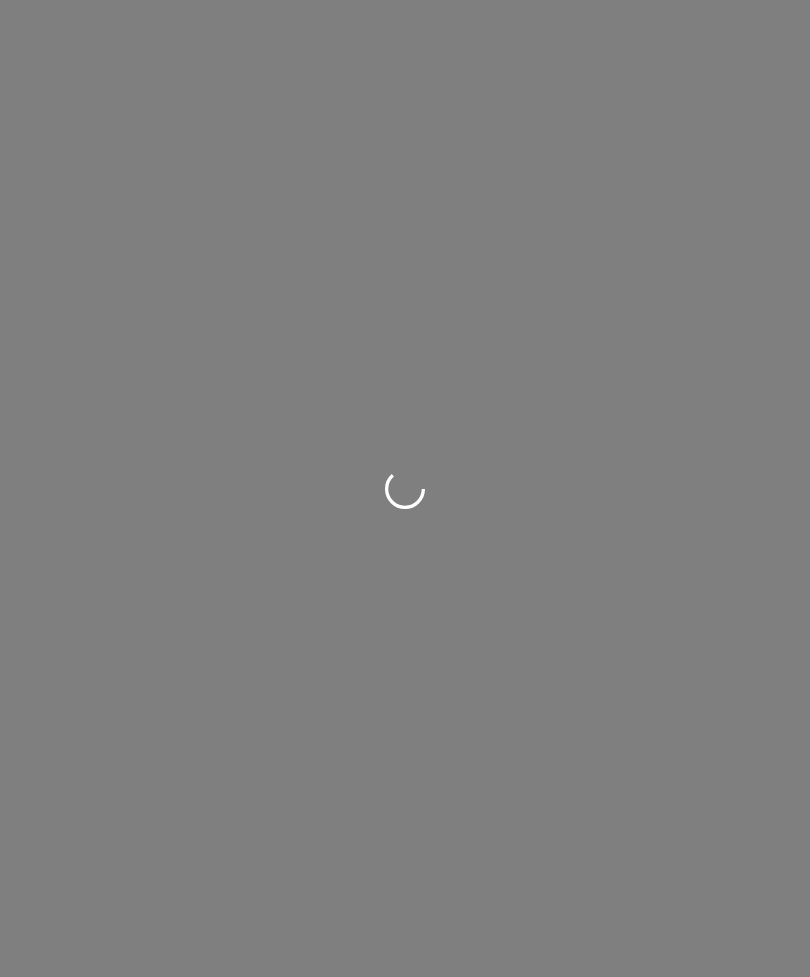 scroll, scrollTop: 0, scrollLeft: 0, axis: both 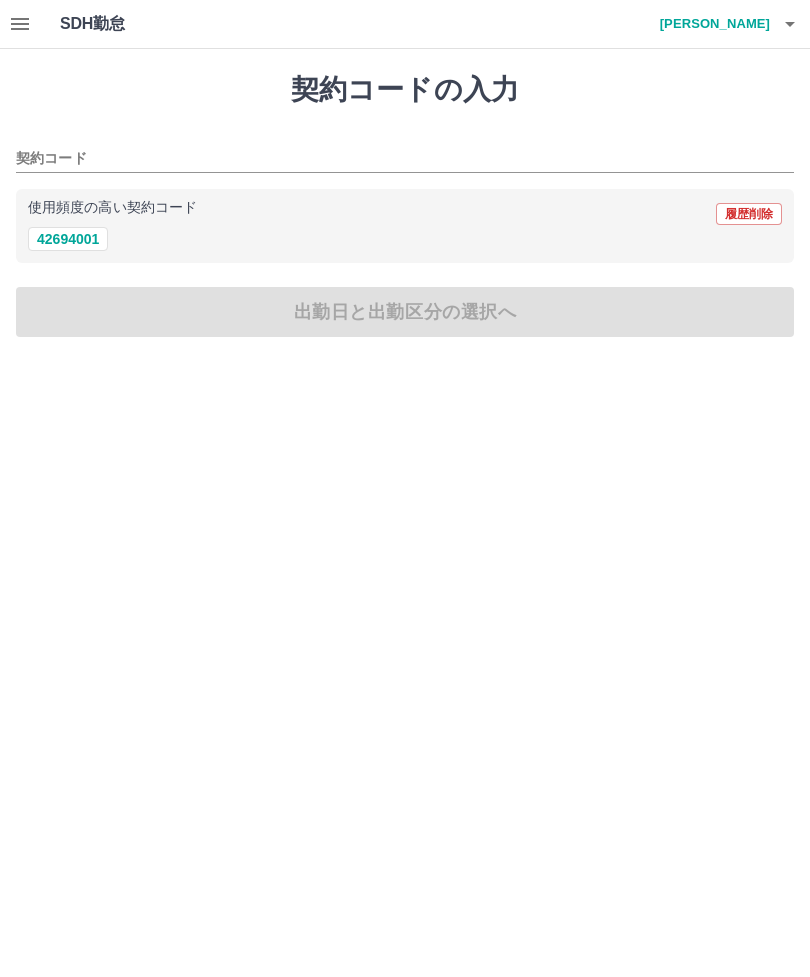 click on "42694001" at bounding box center (68, 239) 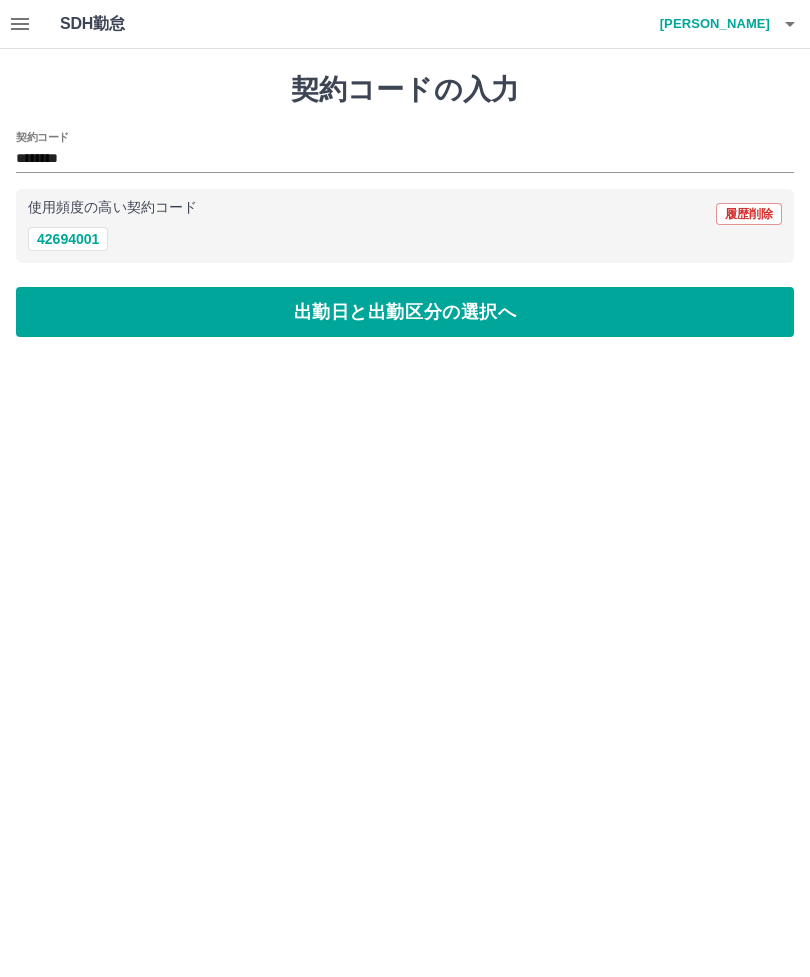 click on "出勤日と出勤区分の選択へ" at bounding box center [405, 312] 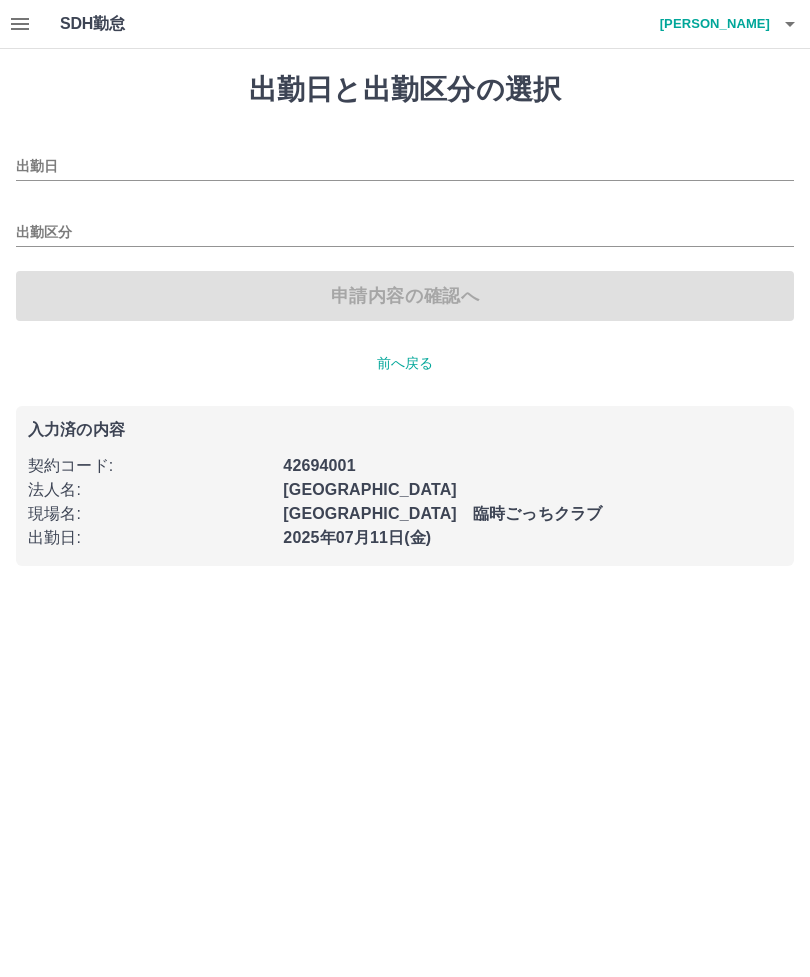 type on "**********" 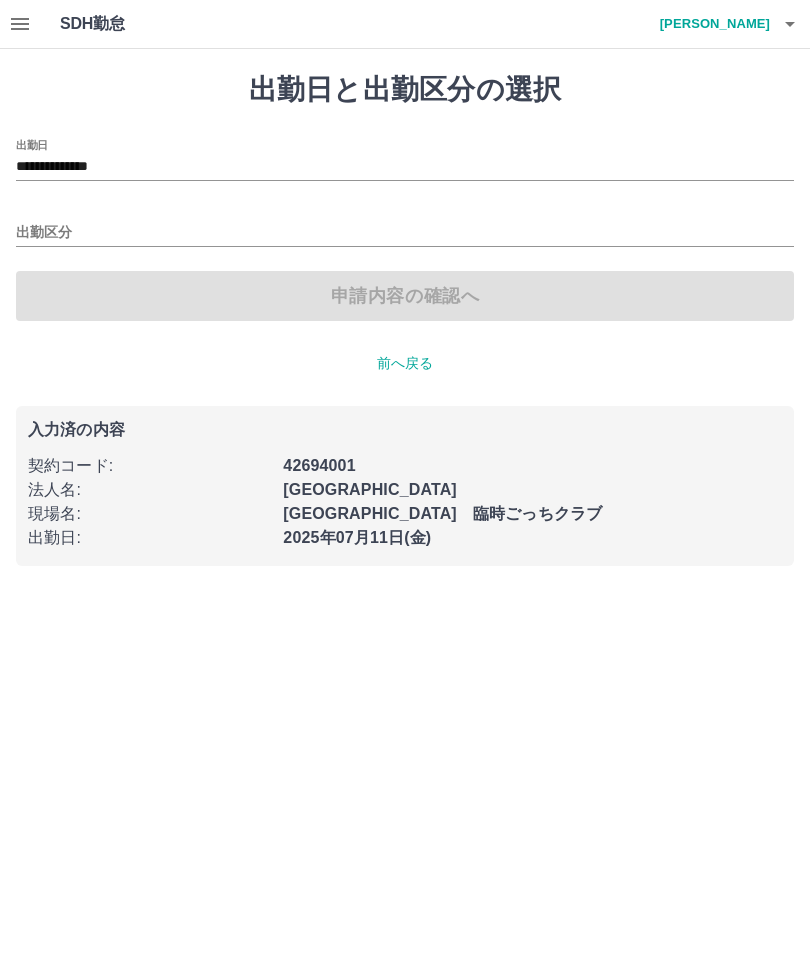 click on "出勤区分" at bounding box center [405, 233] 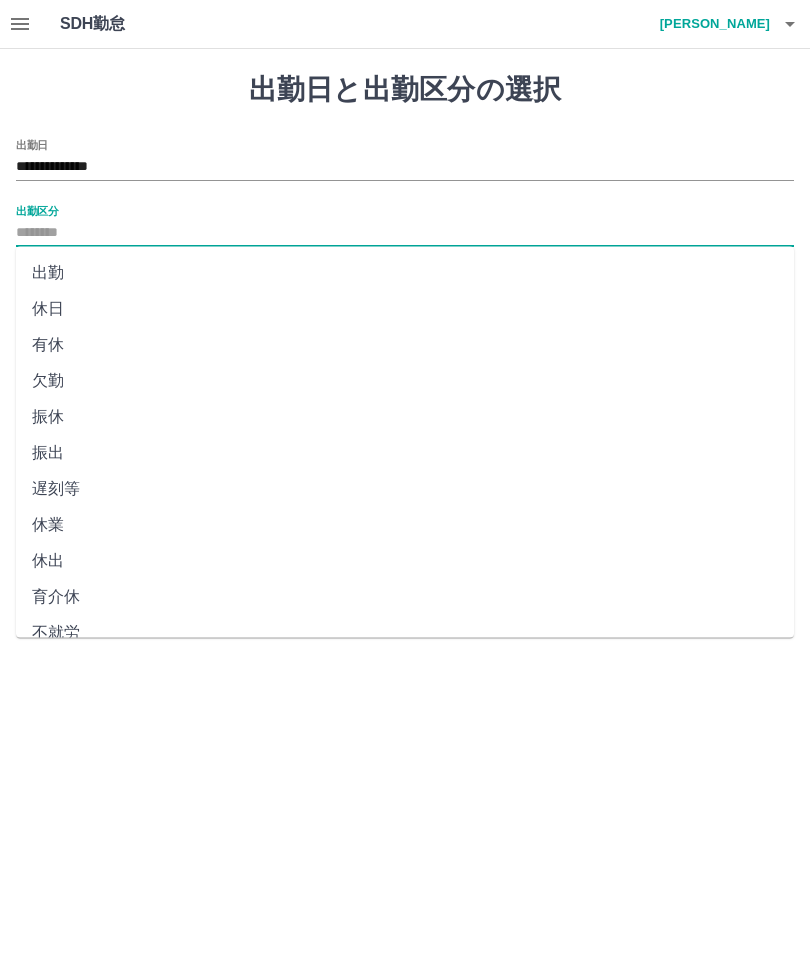 click on "出勤" at bounding box center (405, 273) 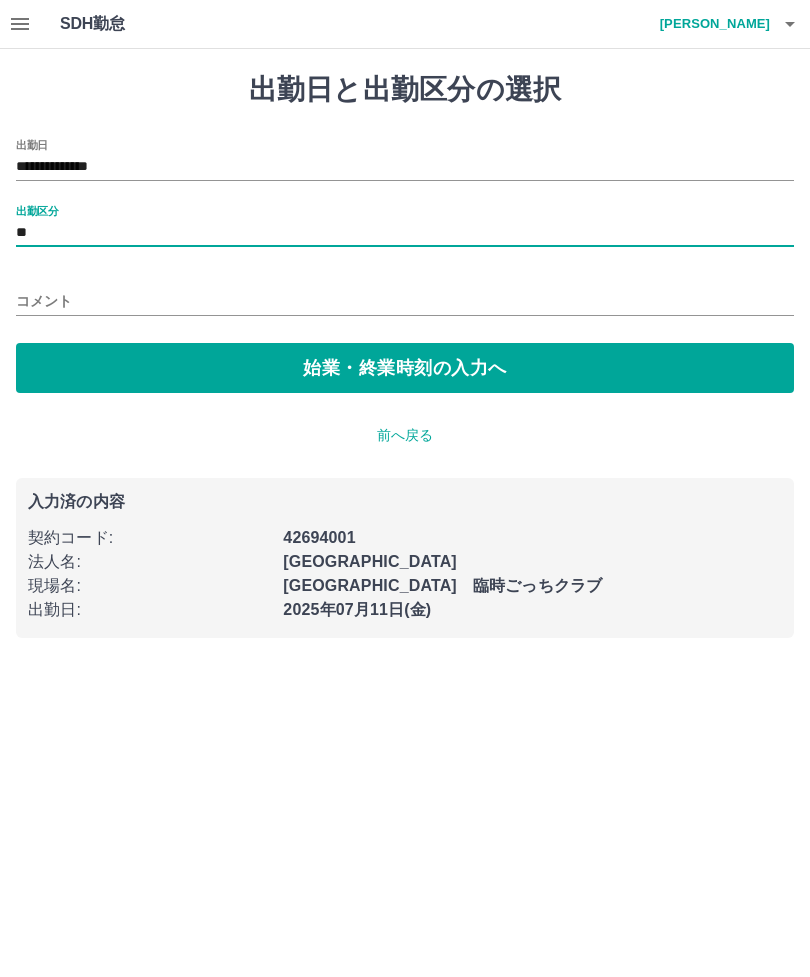 click on "始業・終業時刻の入力へ" at bounding box center [405, 368] 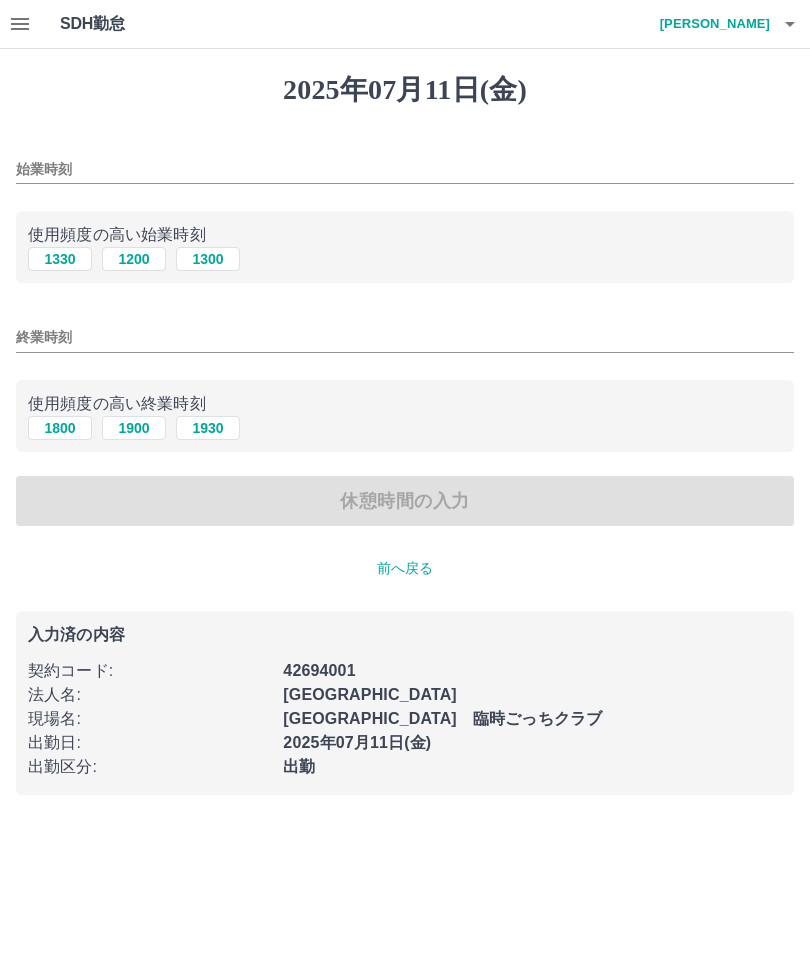click on "始業時刻" at bounding box center [405, 169] 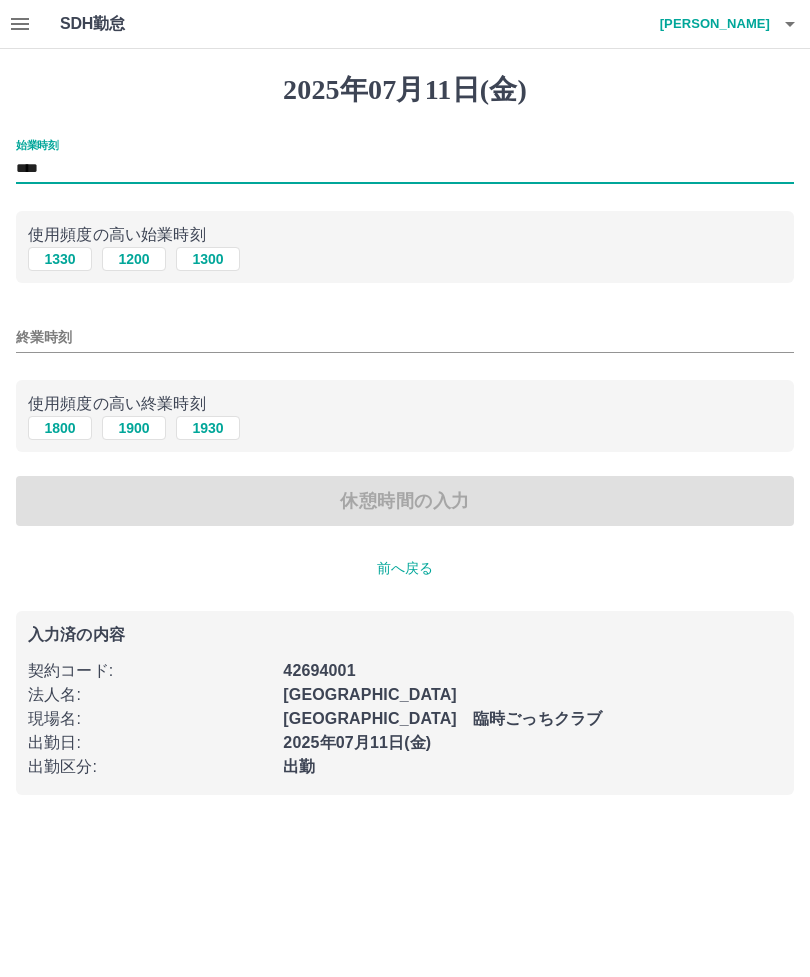 type on "****" 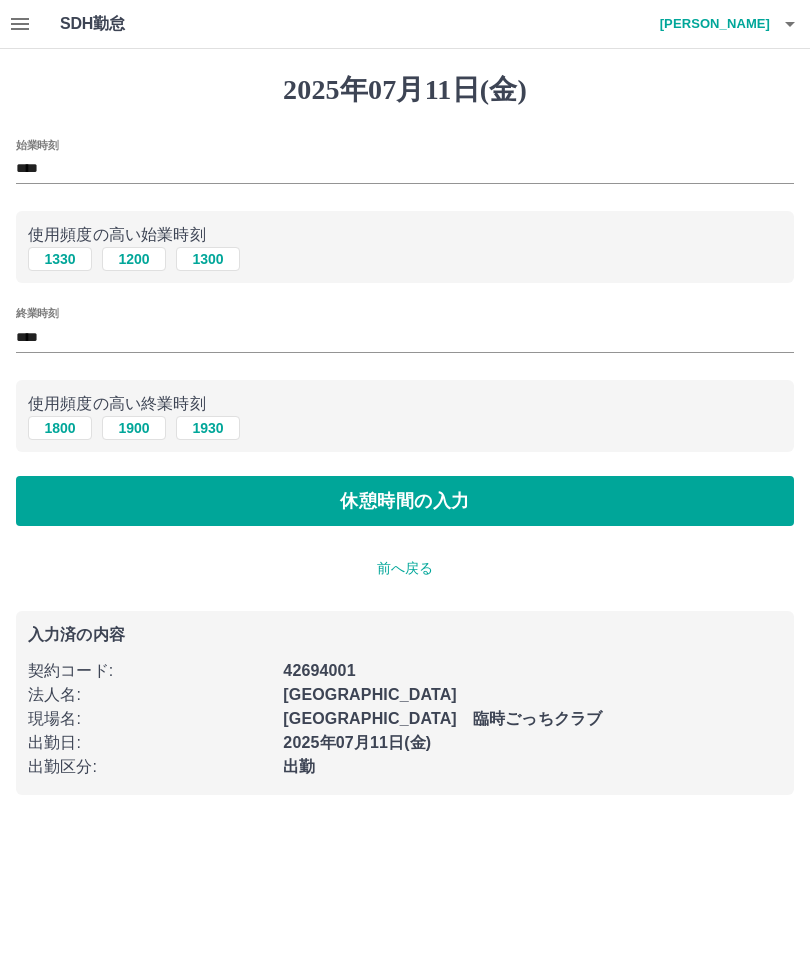 click on "休憩時間の入力" at bounding box center [405, 501] 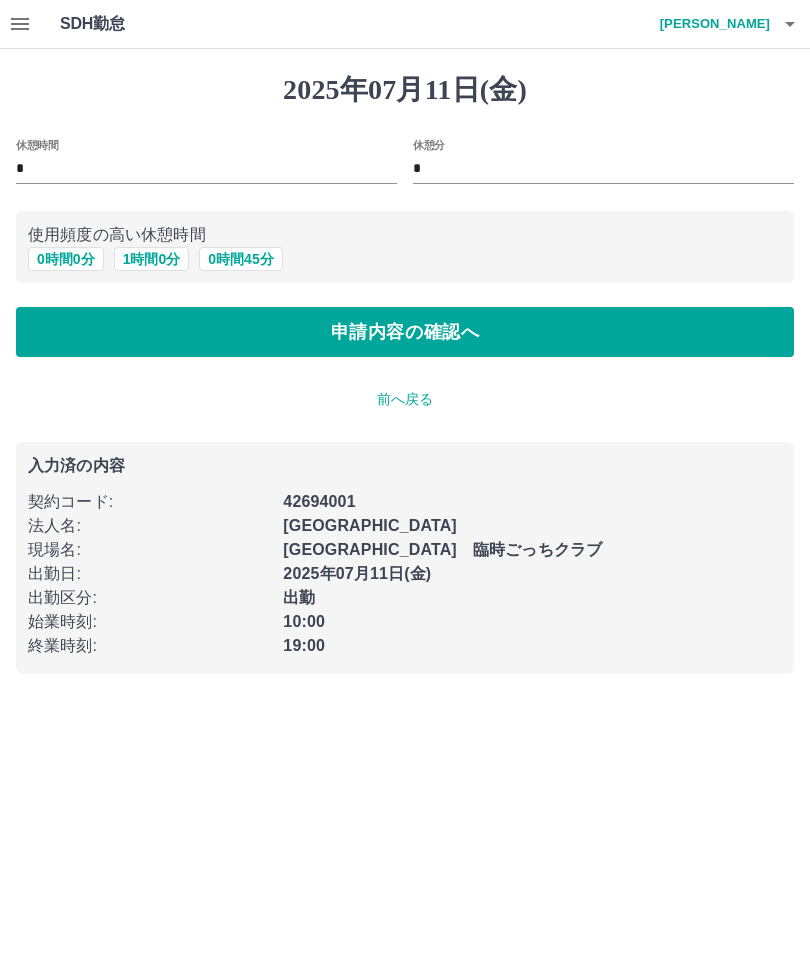 click on "1 時間 0 分" at bounding box center [152, 259] 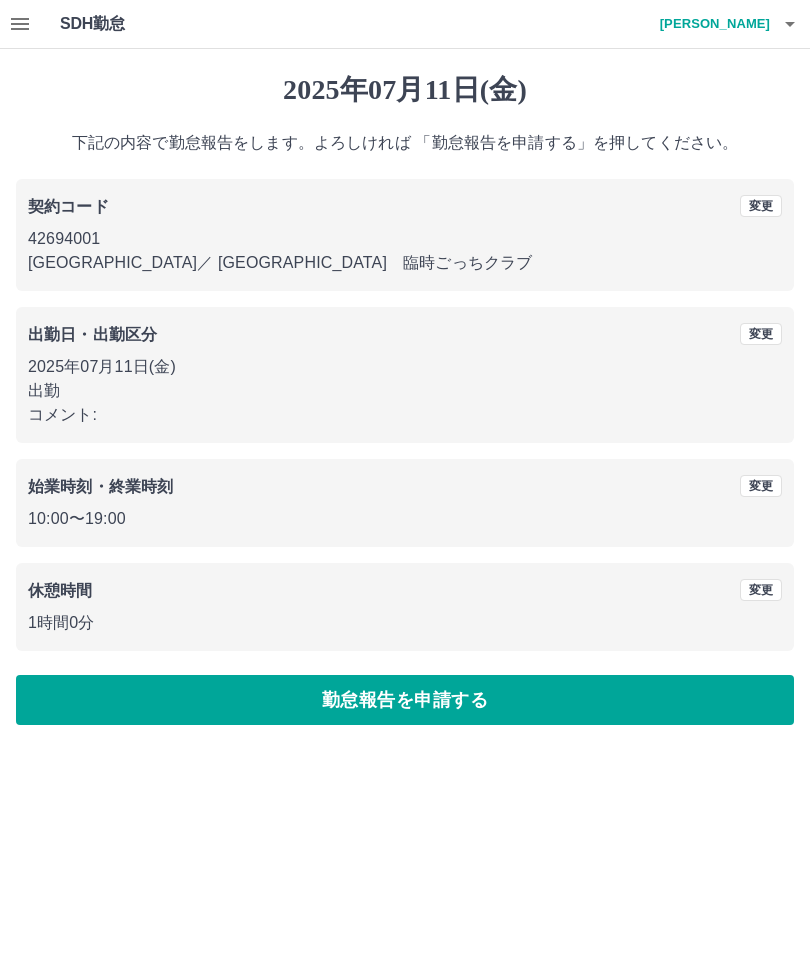 click on "勤怠報告を申請する" at bounding box center [405, 700] 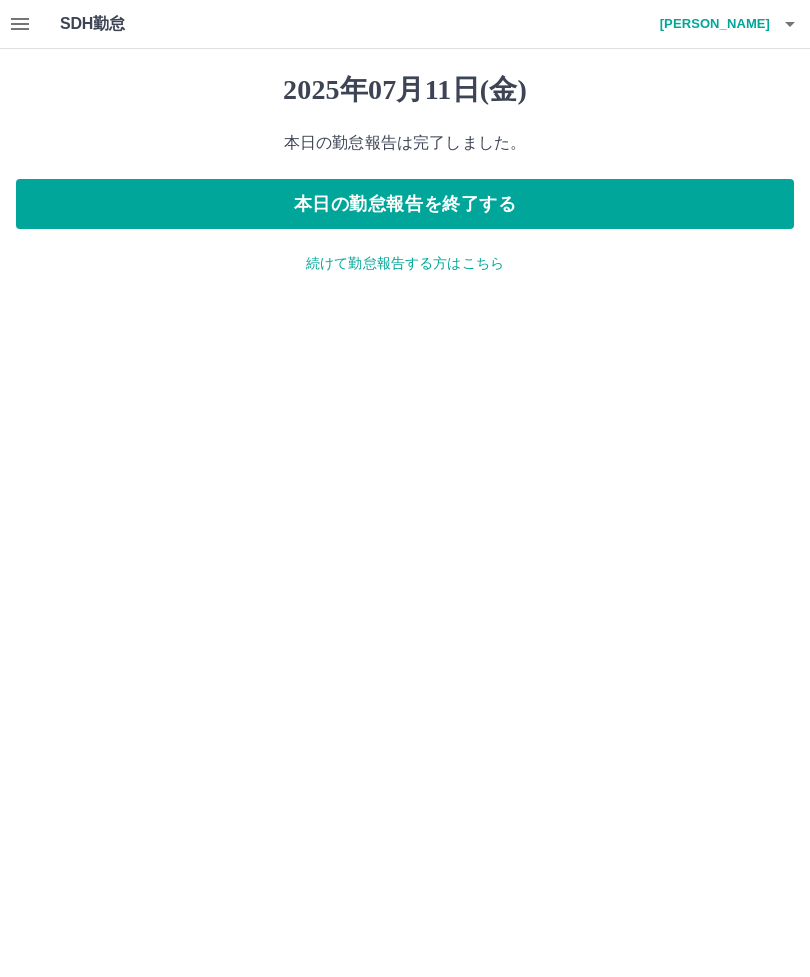 click on "続けて勤怠報告する方はこちら" at bounding box center [405, 263] 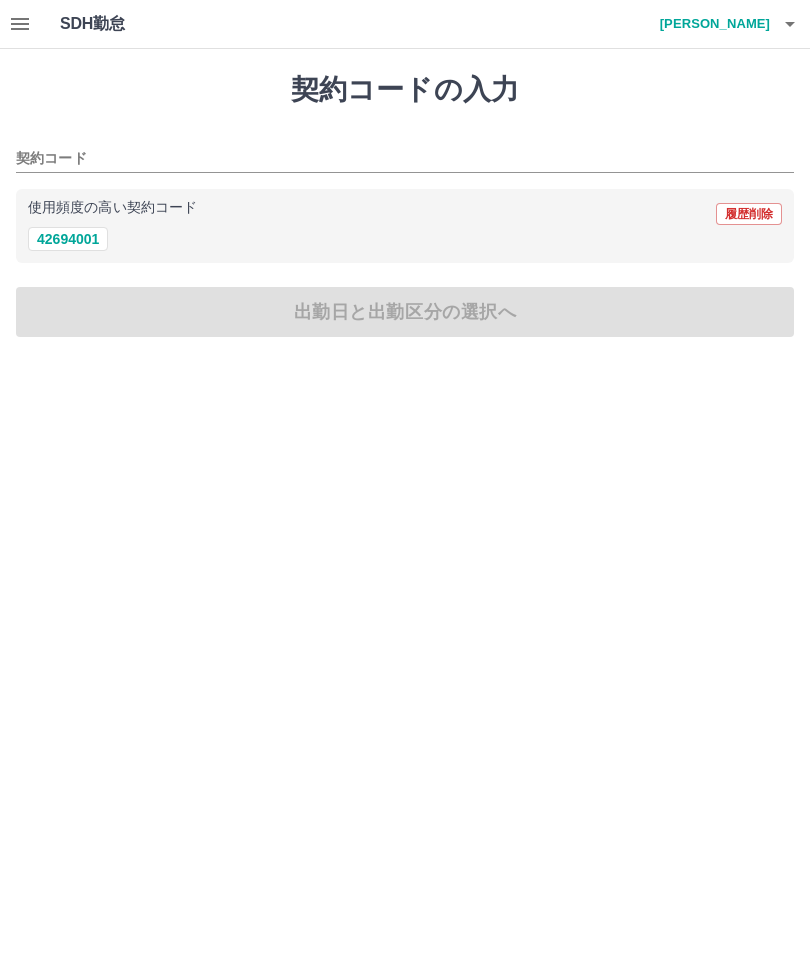 click on "42694001" at bounding box center [68, 239] 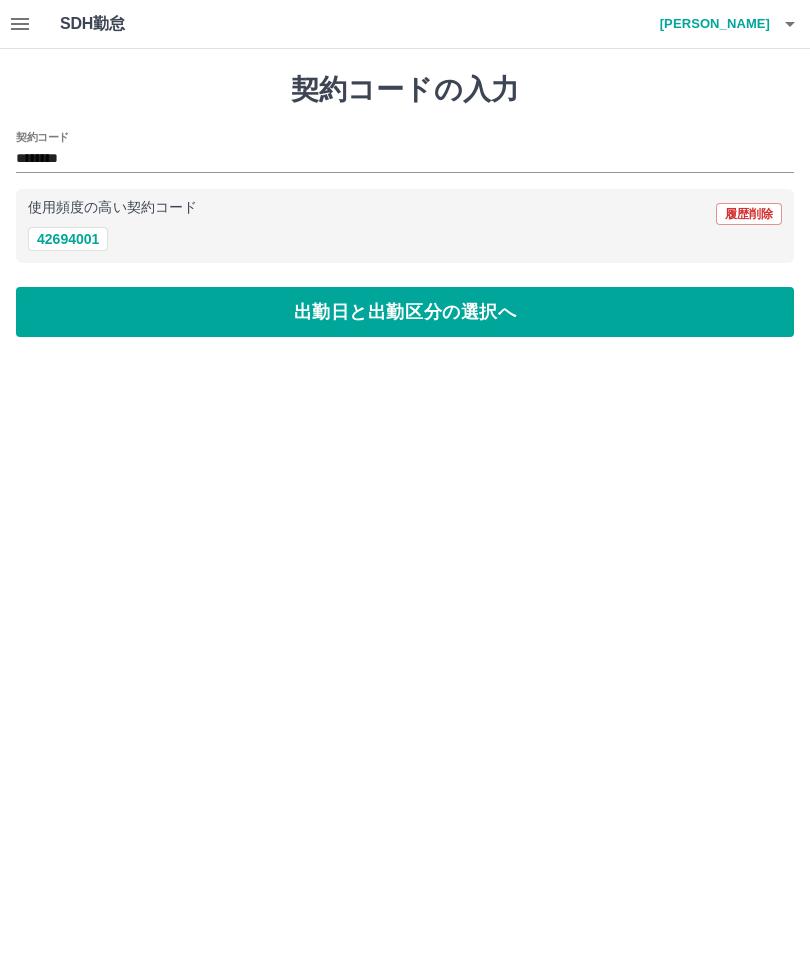 click on "出勤日と出勤区分の選択へ" at bounding box center [405, 312] 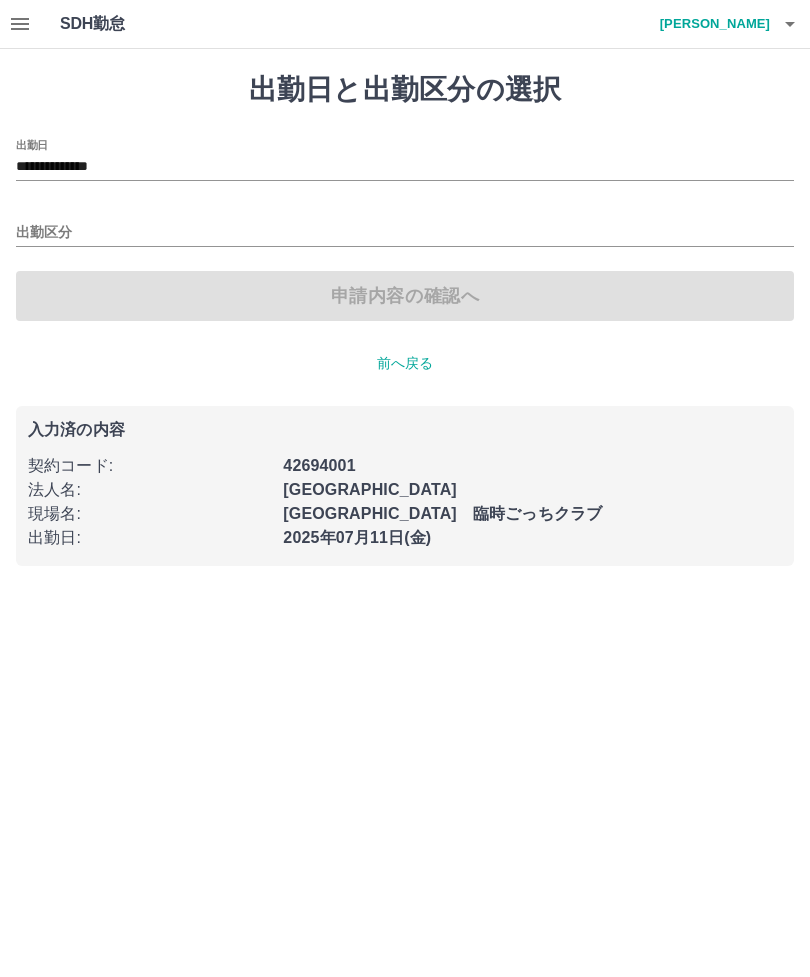 click on "**********" at bounding box center (405, 167) 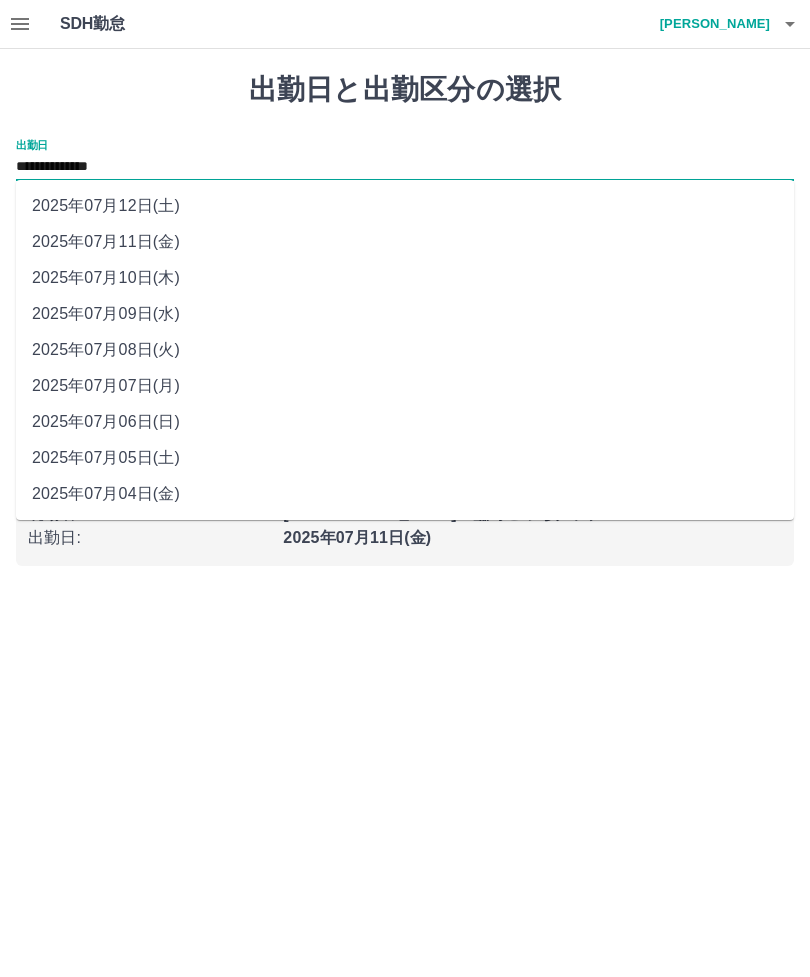 click on "2025年07月10日(木)" at bounding box center (405, 278) 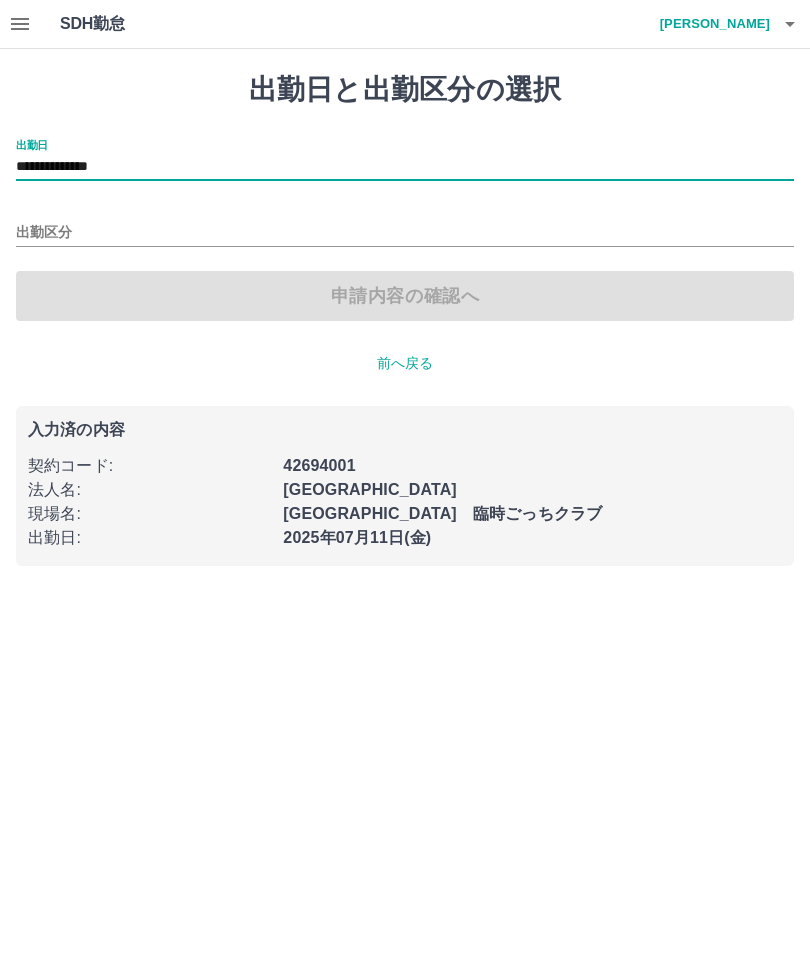 click on "出勤区分" at bounding box center [405, 233] 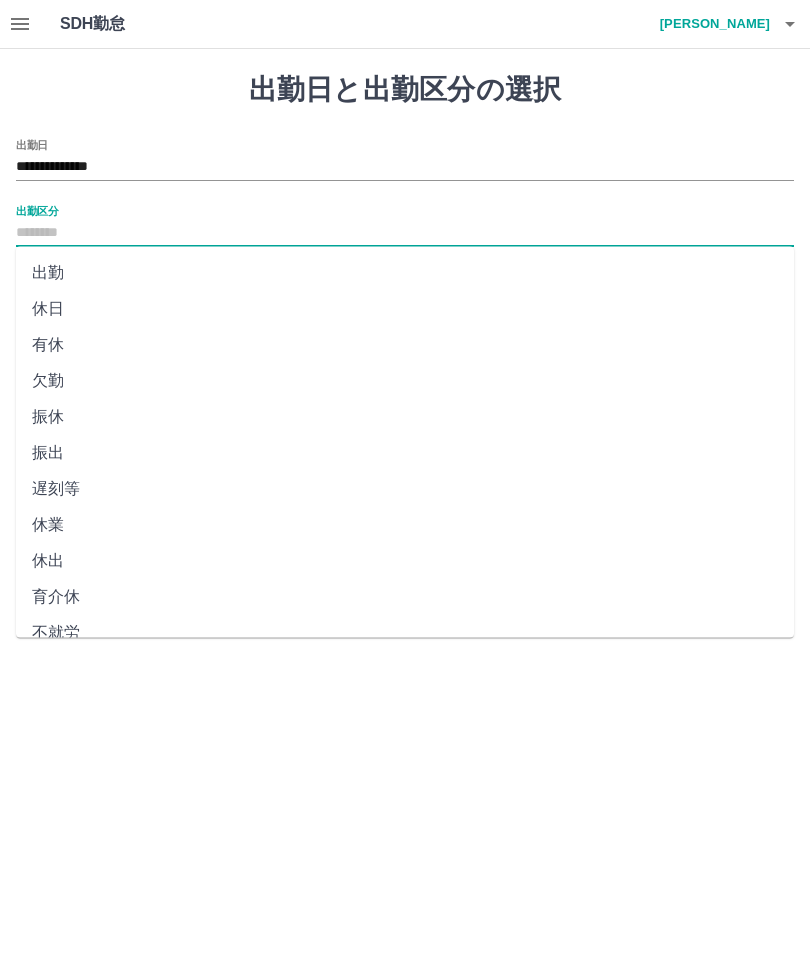 click on "出勤" at bounding box center (405, 273) 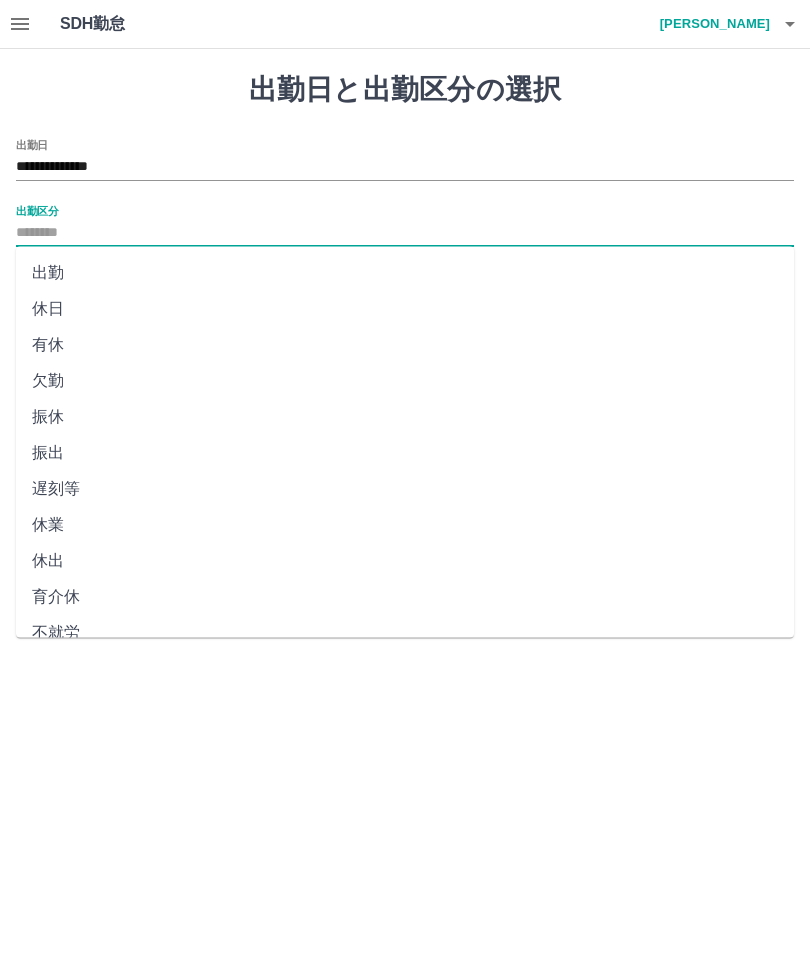 type on "**" 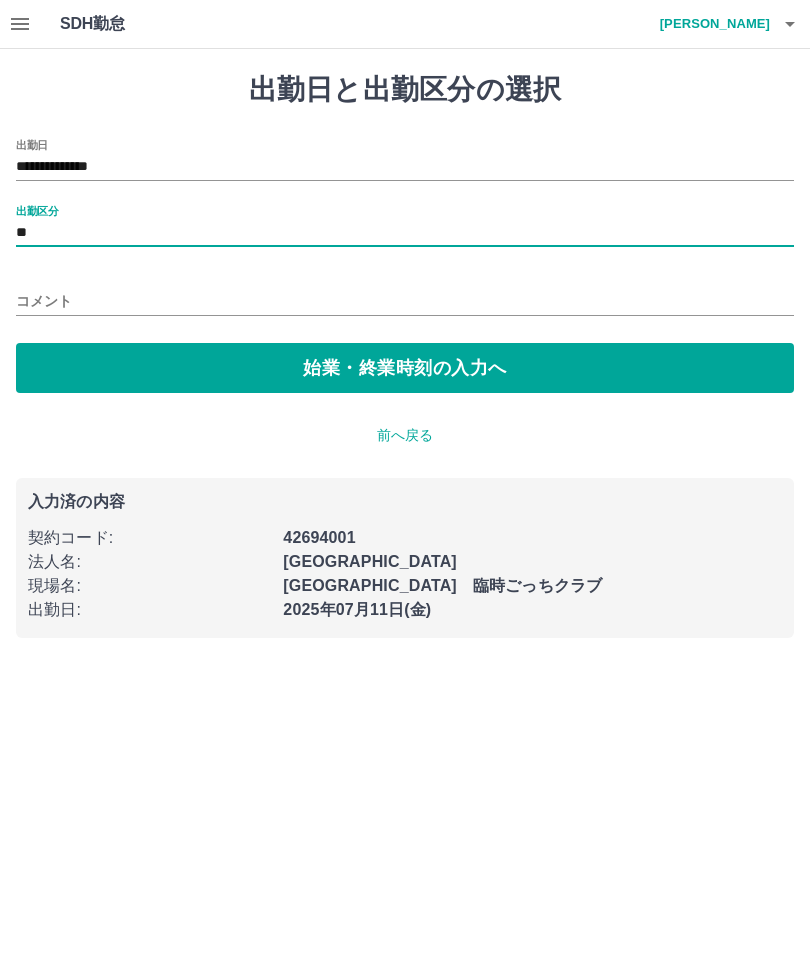 click on "始業・終業時刻の入力へ" at bounding box center [405, 368] 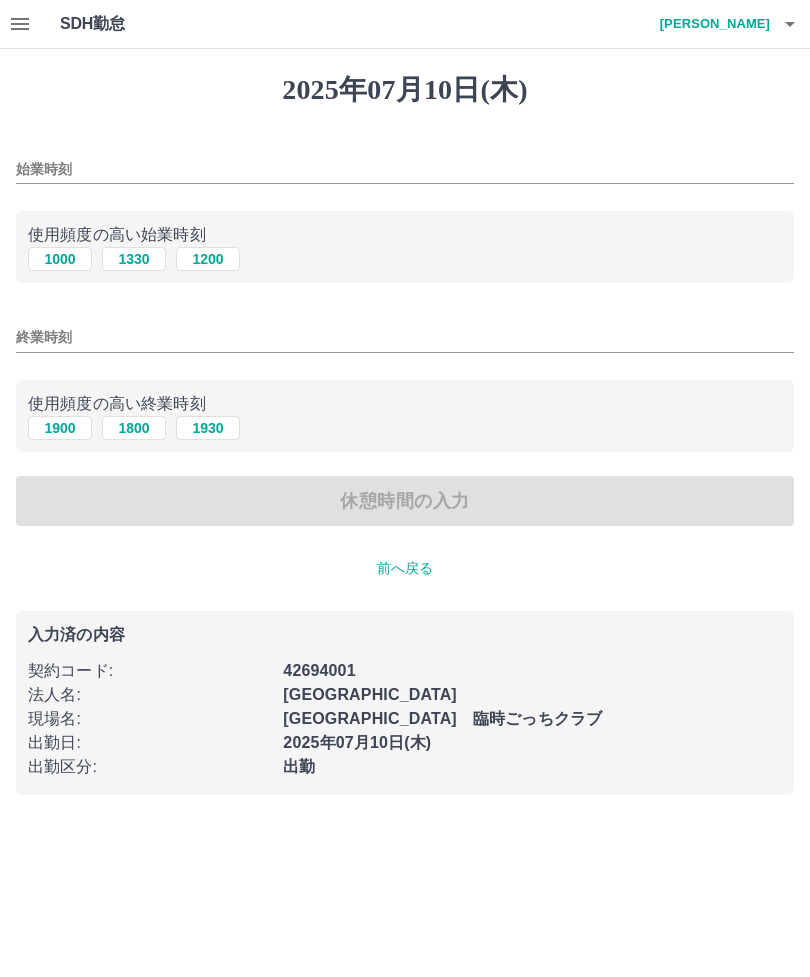 click on "1000" at bounding box center [60, 259] 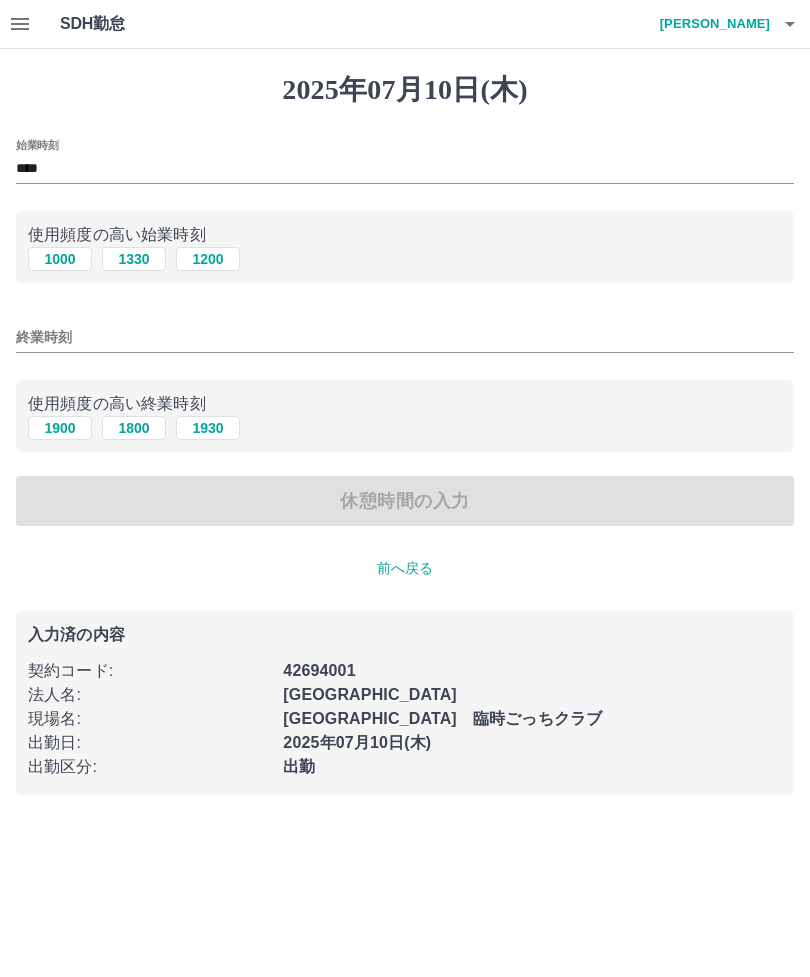 click on "1900" at bounding box center (60, 428) 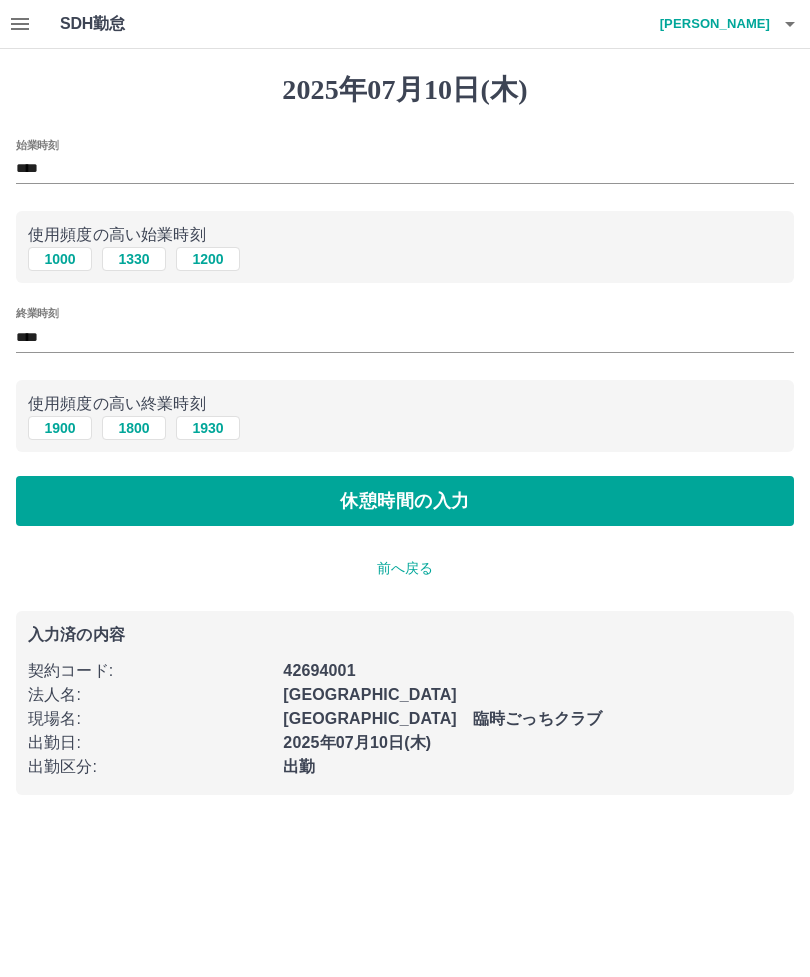 click on "休憩時間の入力" at bounding box center [405, 501] 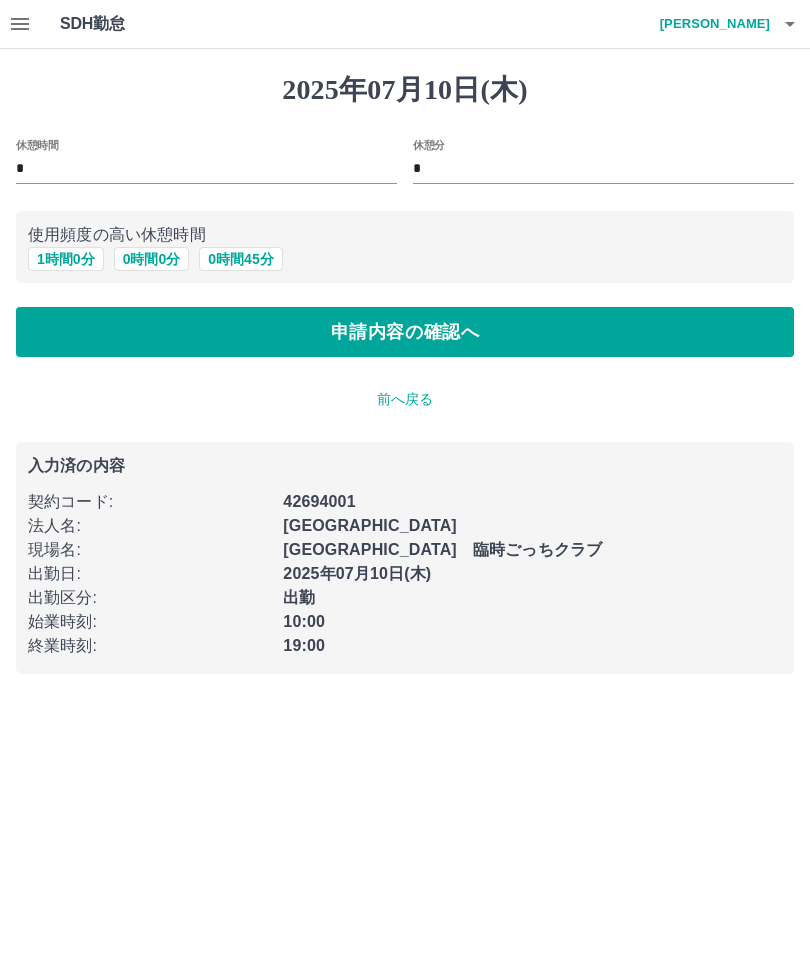 click on "1 時間 0 分" at bounding box center [66, 259] 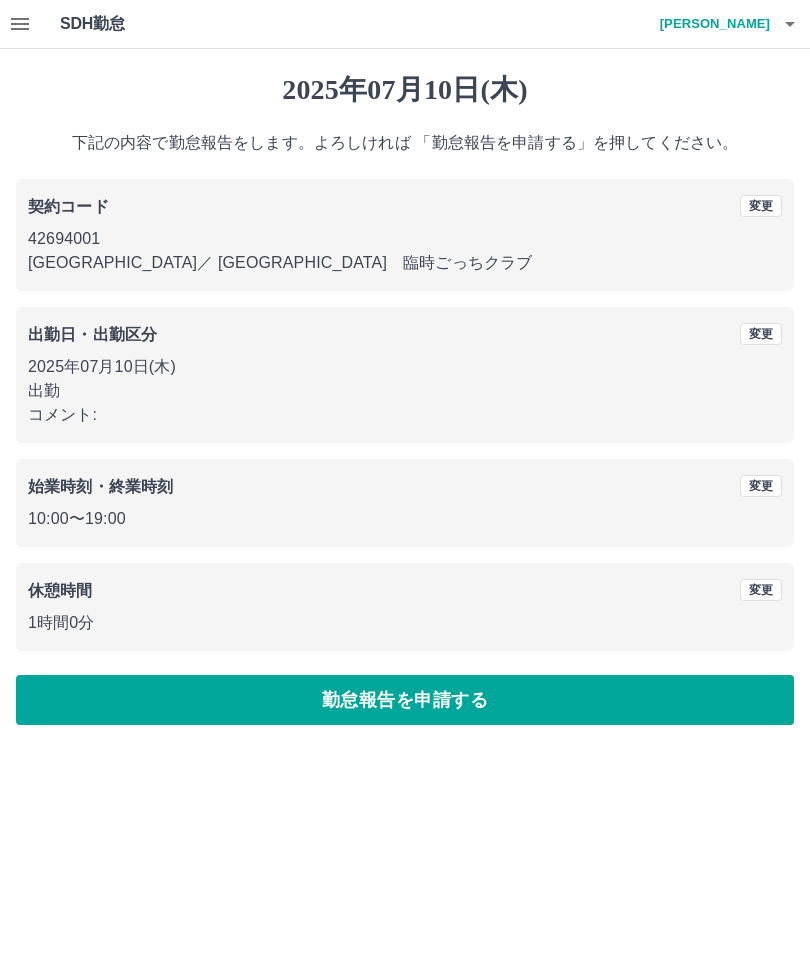 click on "勤怠報告を申請する" at bounding box center (405, 700) 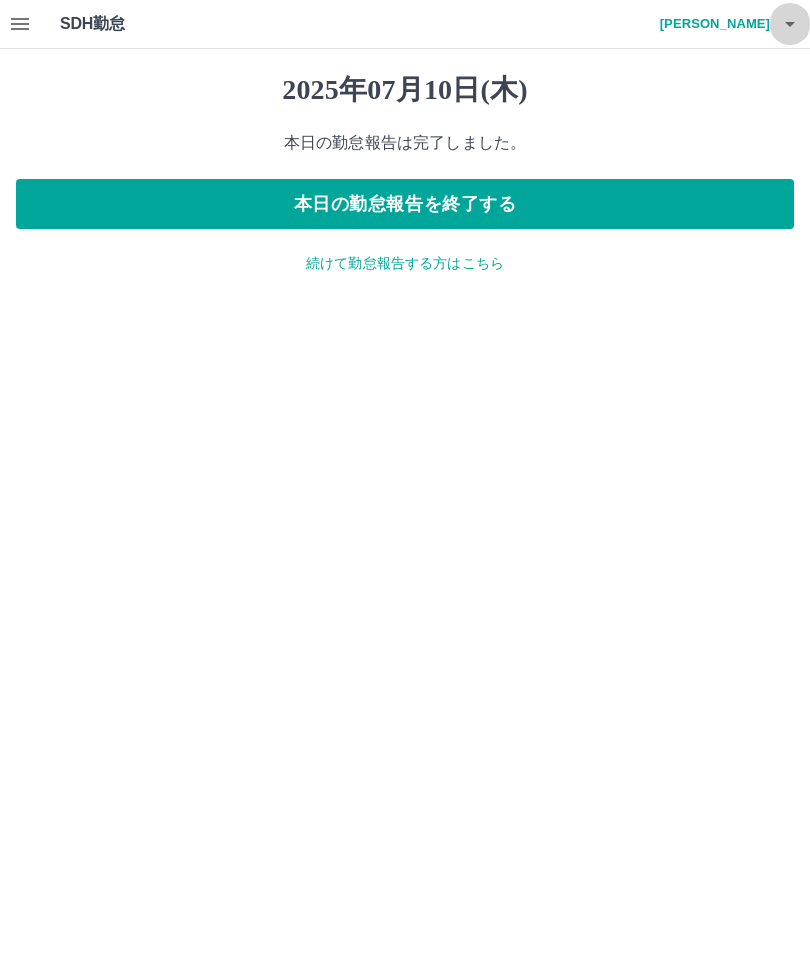 click 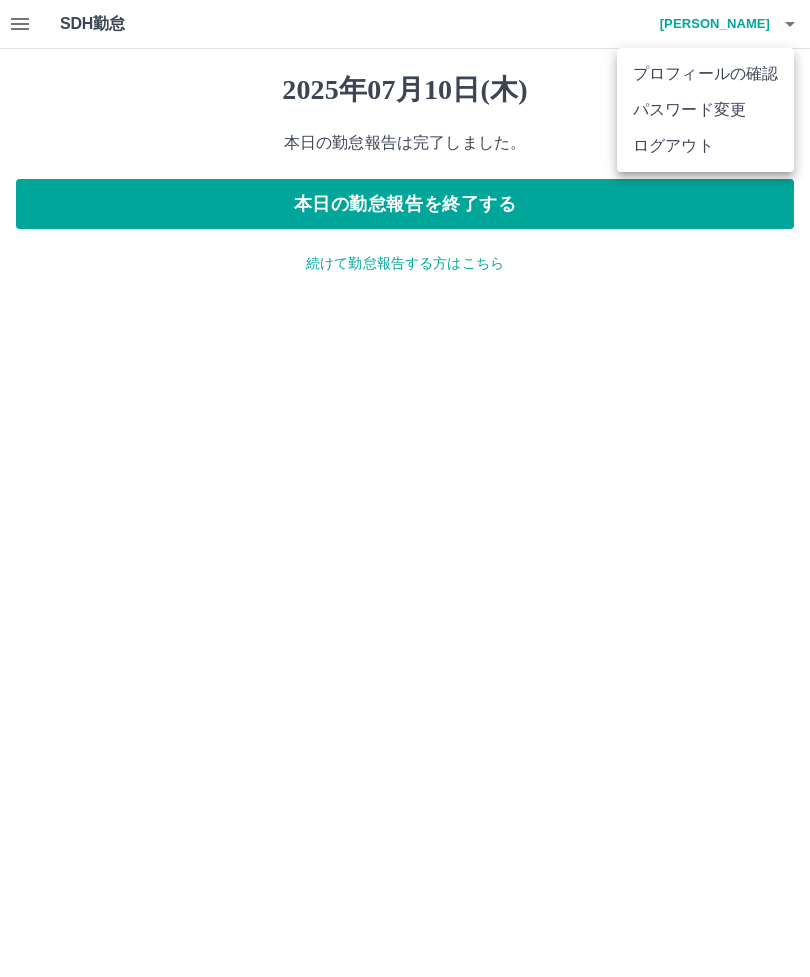 click at bounding box center [405, 488] 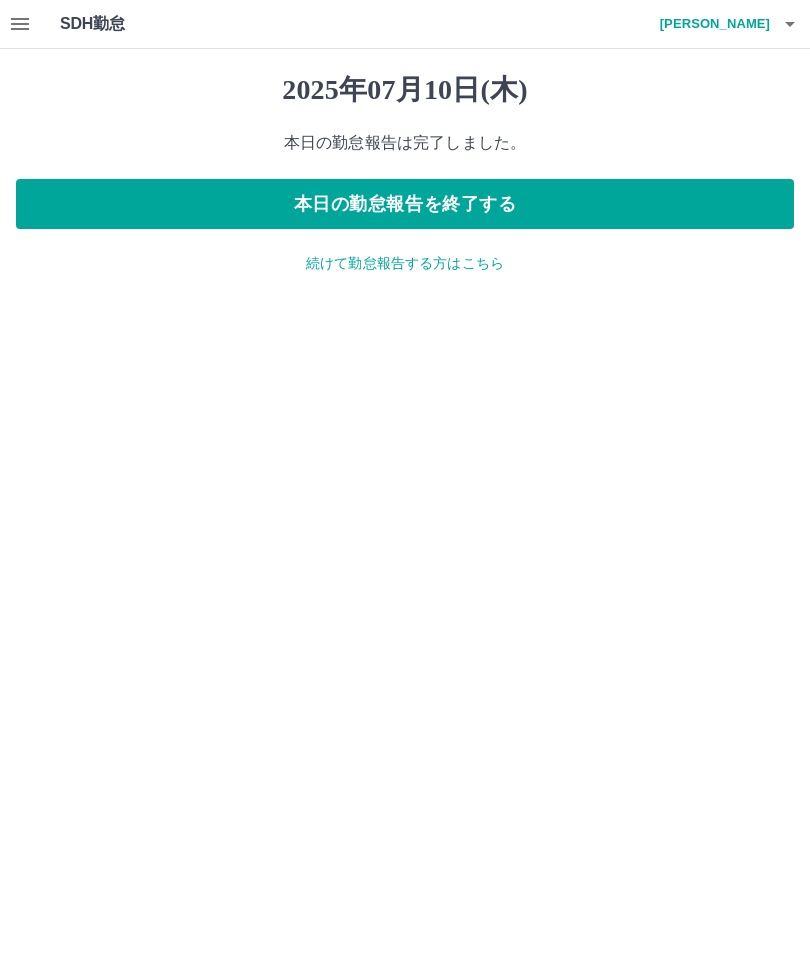 click on "続けて勤怠報告する方はこちら" at bounding box center (405, 263) 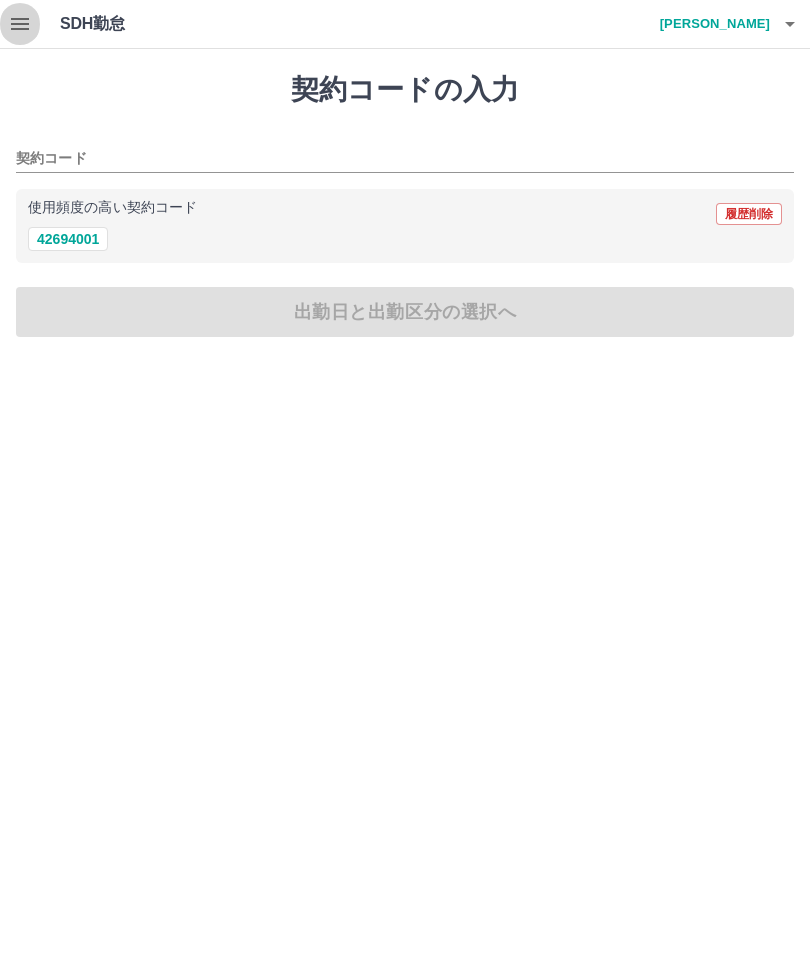 click 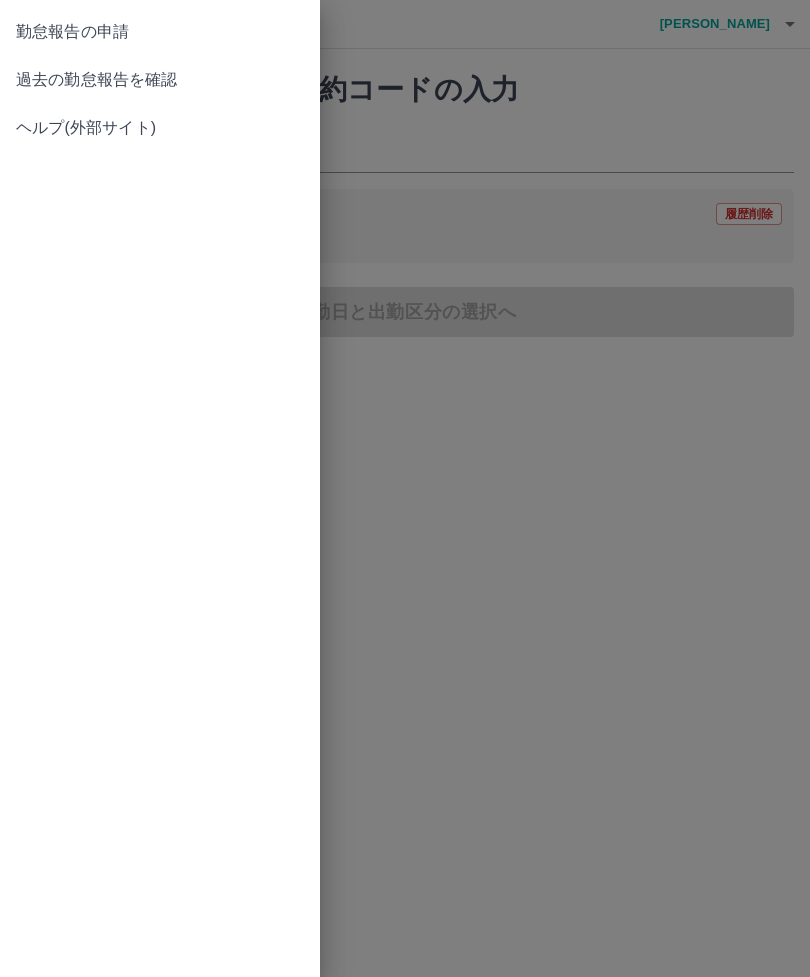click on "過去の勤怠報告を確認" at bounding box center (160, 80) 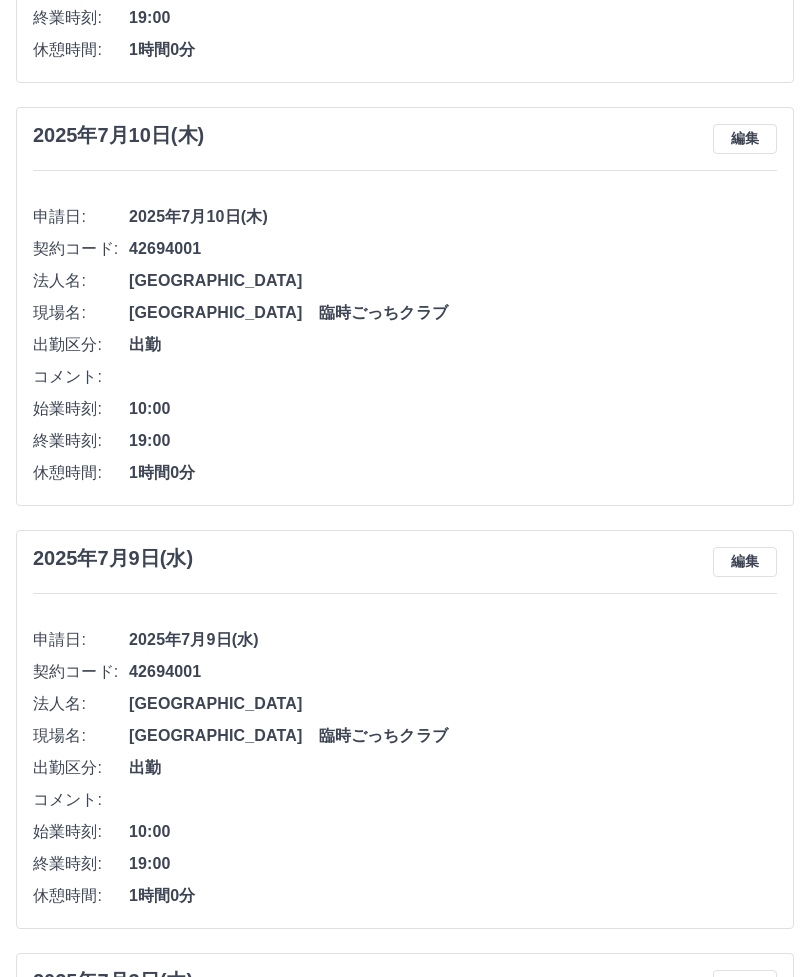 scroll, scrollTop: 0, scrollLeft: 0, axis: both 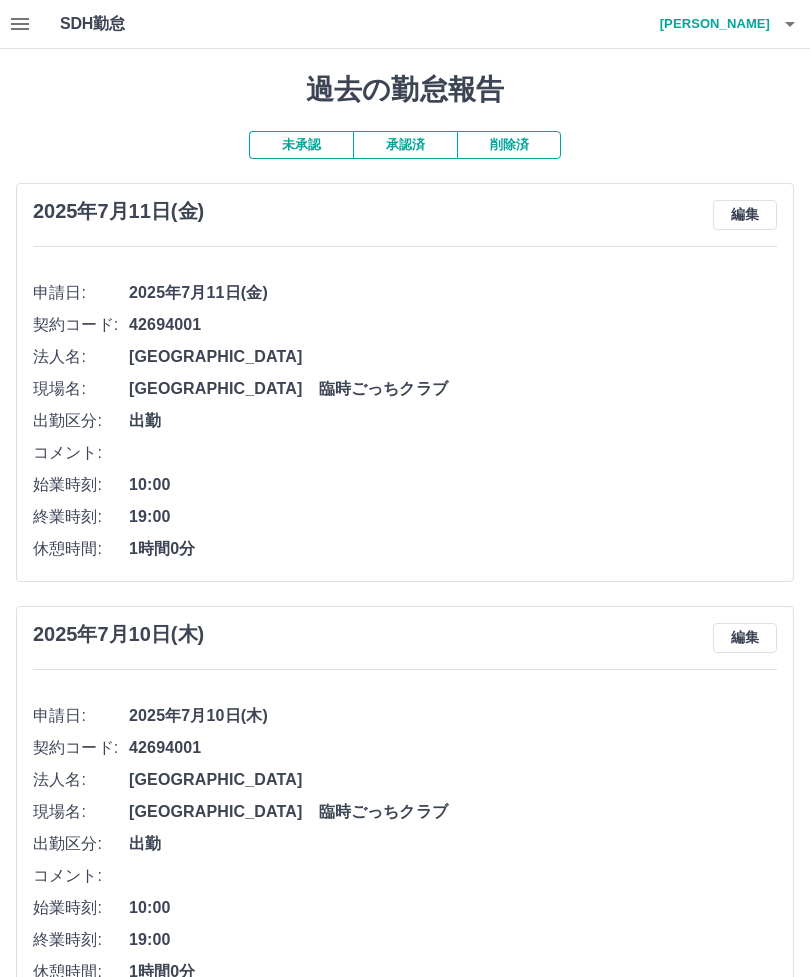 click on "過去の勤怠報告 未承認 承認済 削除済 2025年7月11日(金) 編集 申請日: 2025年7月11日(金) 契約コード: 42694001 法人名: 福生市 現場名: 福生市立第五小学校　臨時ごっちクラブ 出勤区分: 出勤 コメント: 始業時刻: 10:00 終業時刻: 19:00 休憩時間: 1時間0分 2025年7月10日(木) 編集 申請日: 2025年7月10日(木) 契約コード: 42694001 法人名: 福生市 現場名: 福生市立第五小学校　臨時ごっちクラブ 出勤区分: 出勤 コメント: 始業時刻: 10:00 終業時刻: 19:00 休憩時間: 1時間0分 2025年7月9日(水) 編集 申請日: 2025年7月9日(水) 契約コード: 42694001 法人名: 福生市 現場名: 福生市立第五小学校　臨時ごっちクラブ 出勤区分: 出勤 コメント: 始業時刻: 10:00 終業時刻: 19:00 休憩時間: 1時間0分 2025年7月3日(木) 編集 申請日: 2025年7月3日(木) 契約コード: 42694001 法人名: 福生市 現場名: 出勤区分: 休日 編集" at bounding box center [405, 4096] 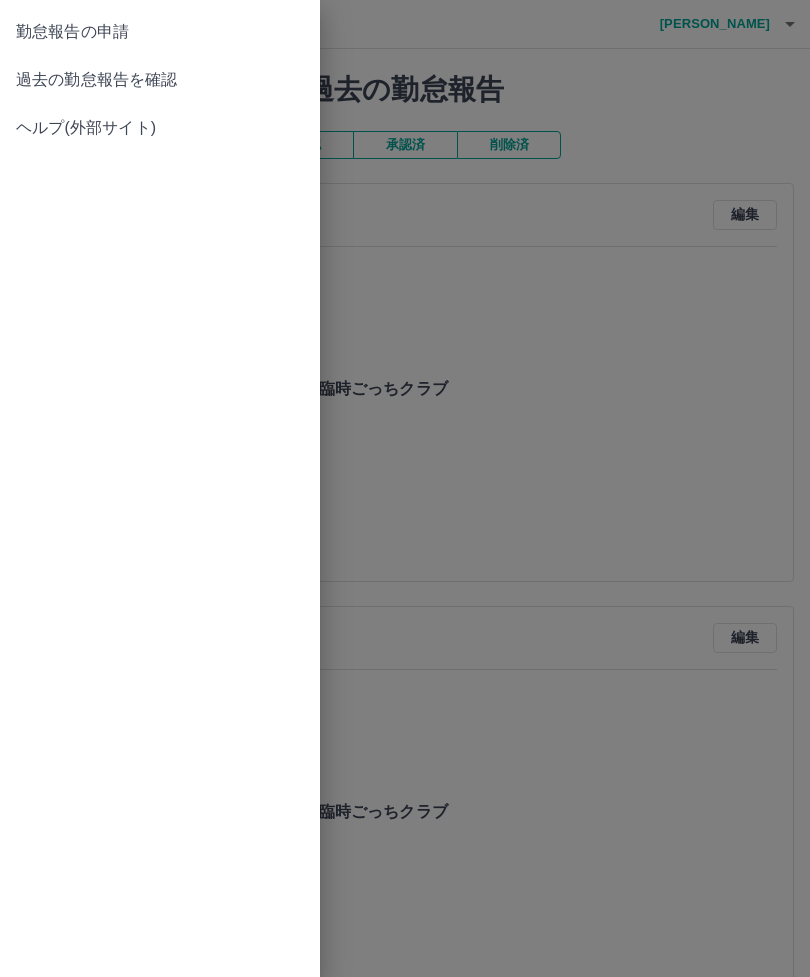 click at bounding box center [405, 488] 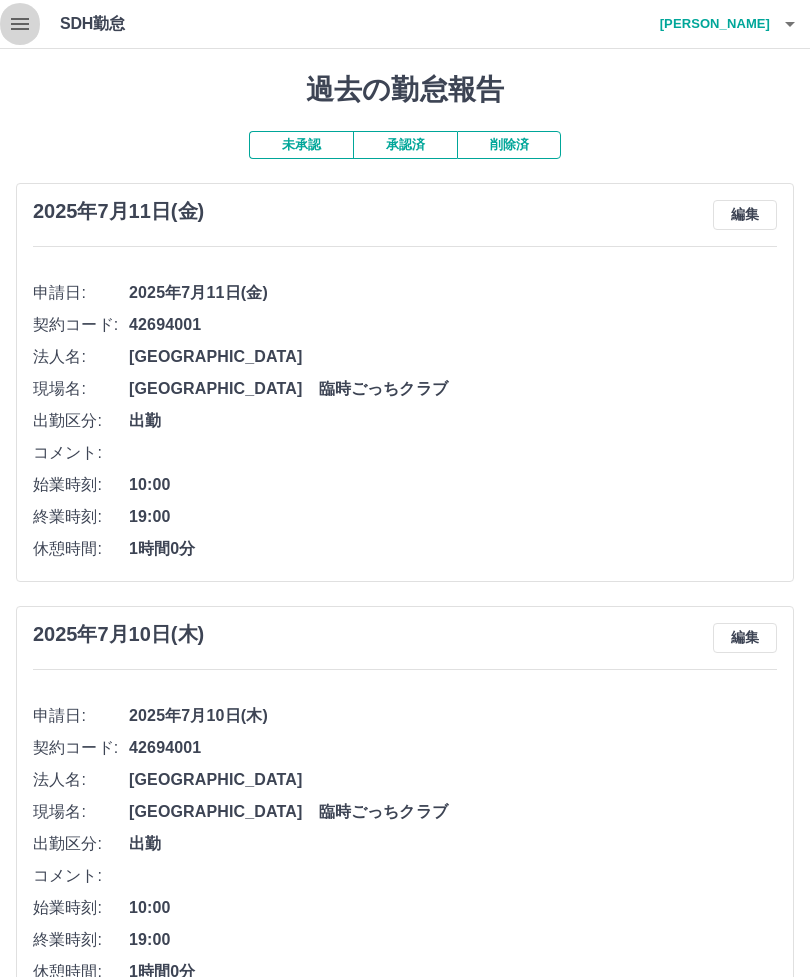 click 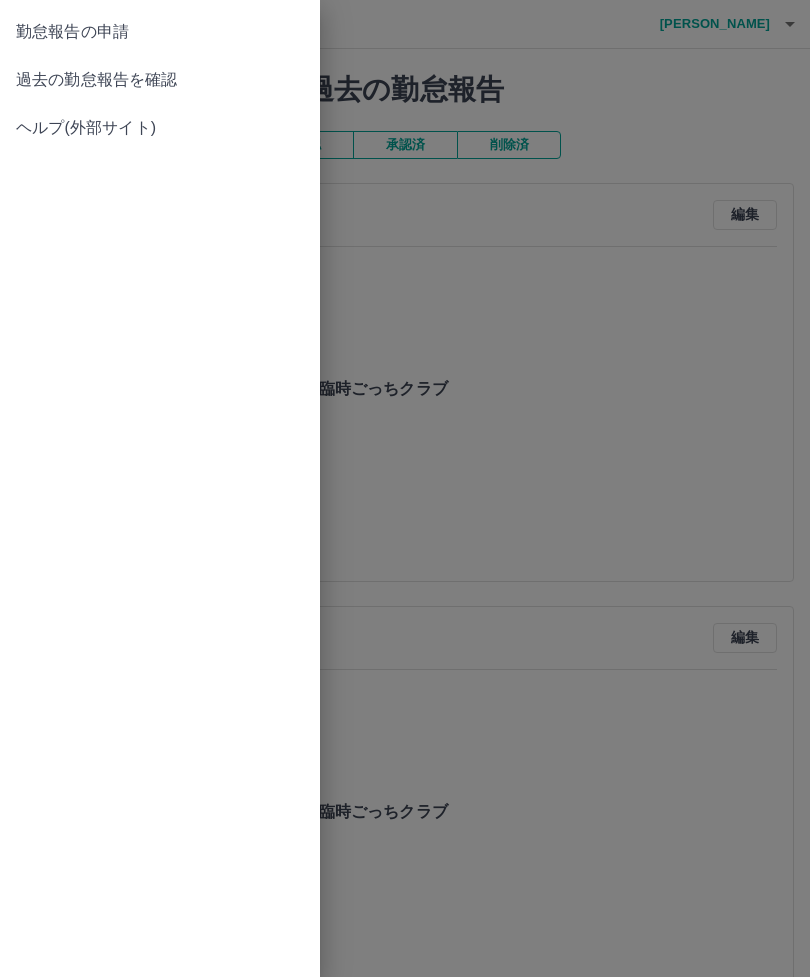 click on "勤怠報告の申請" at bounding box center (160, 32) 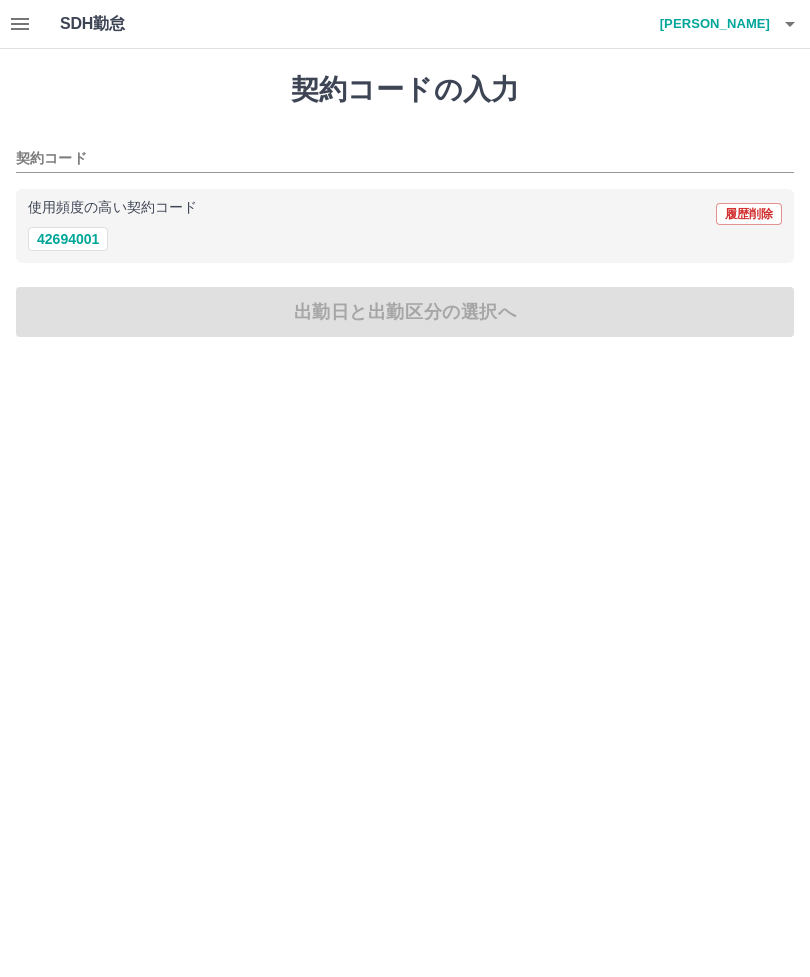 click on "42694001" at bounding box center [68, 239] 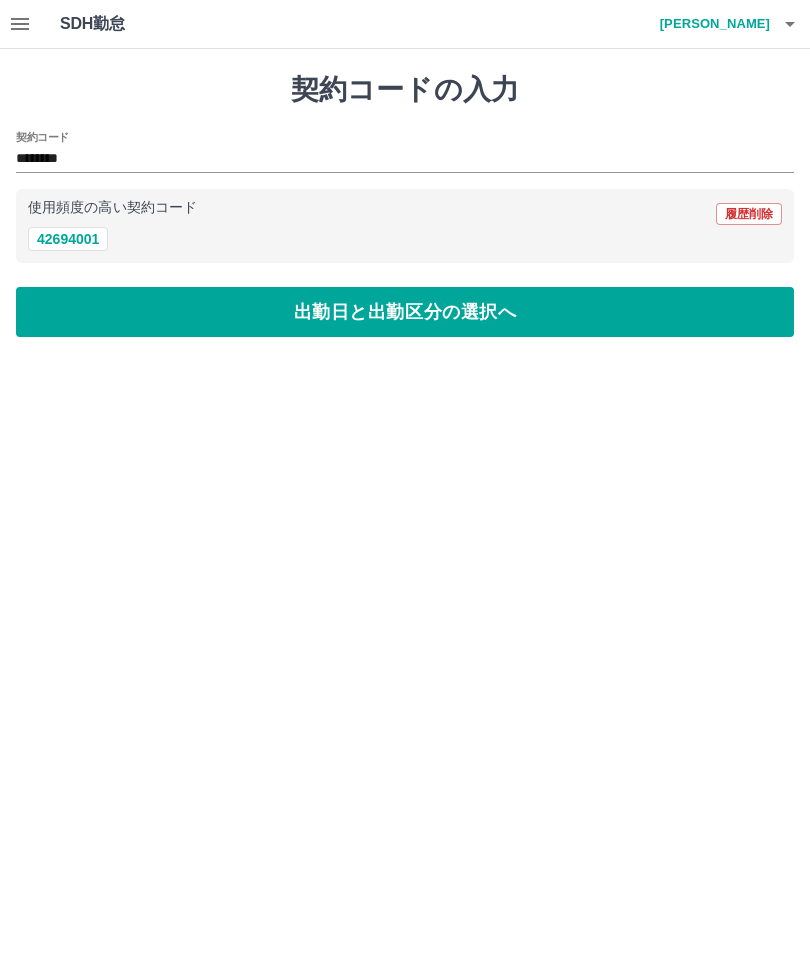 click on "出勤日と出勤区分の選択へ" at bounding box center [405, 312] 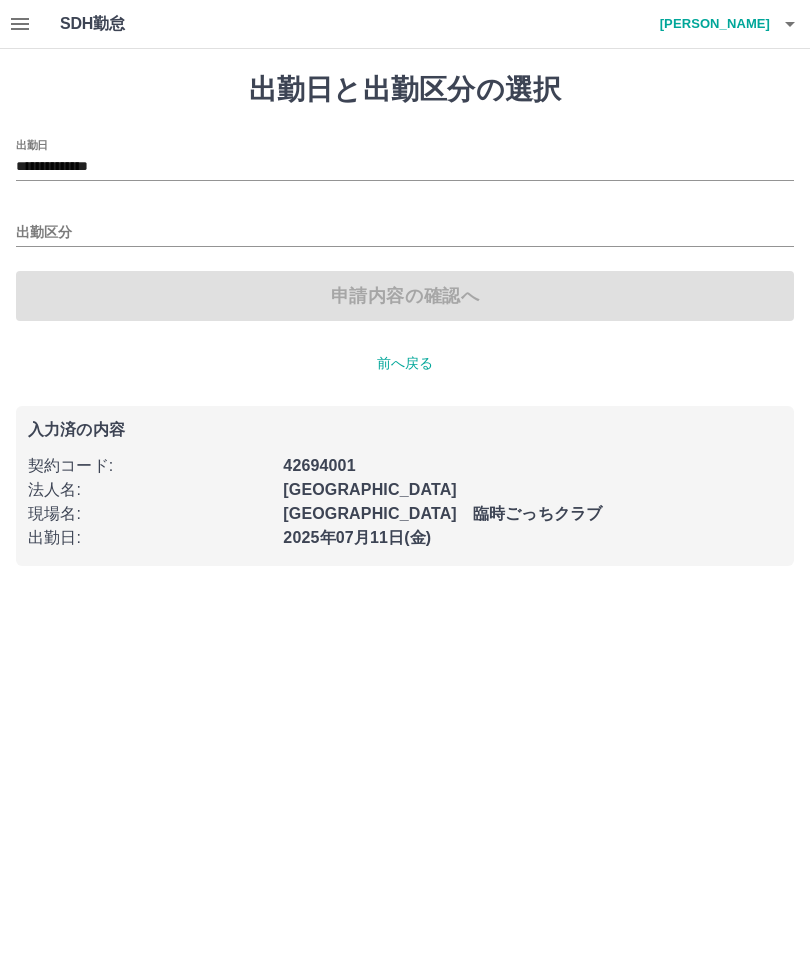 click on "**********" at bounding box center (405, 167) 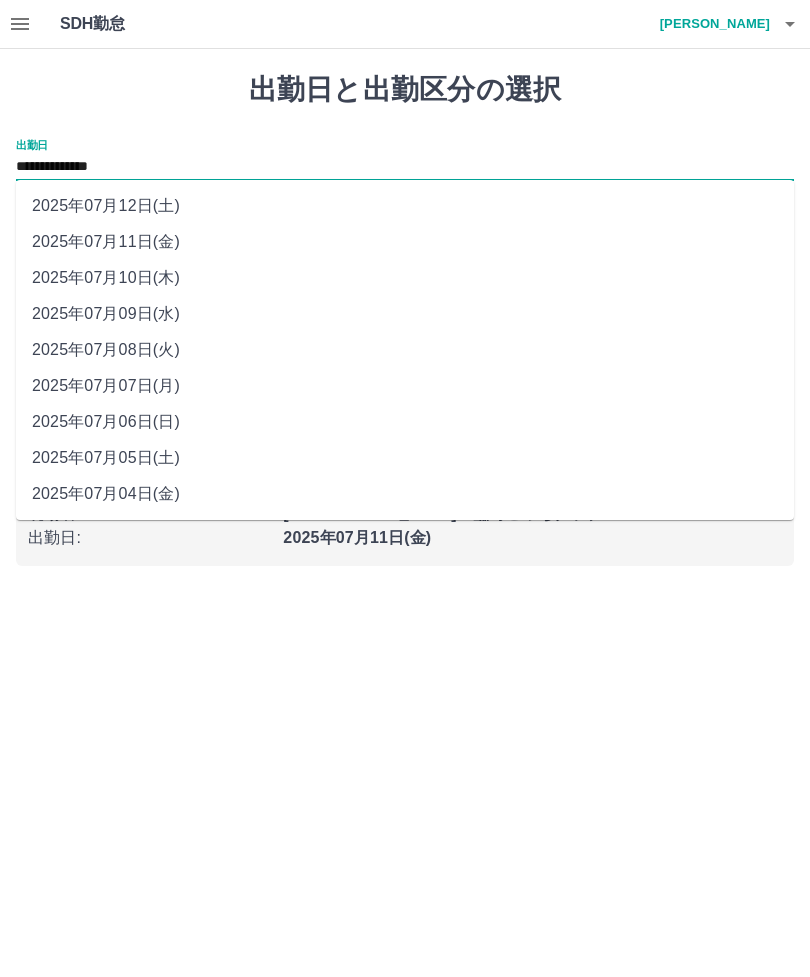 click on "2025年07月08日(火)" at bounding box center [405, 350] 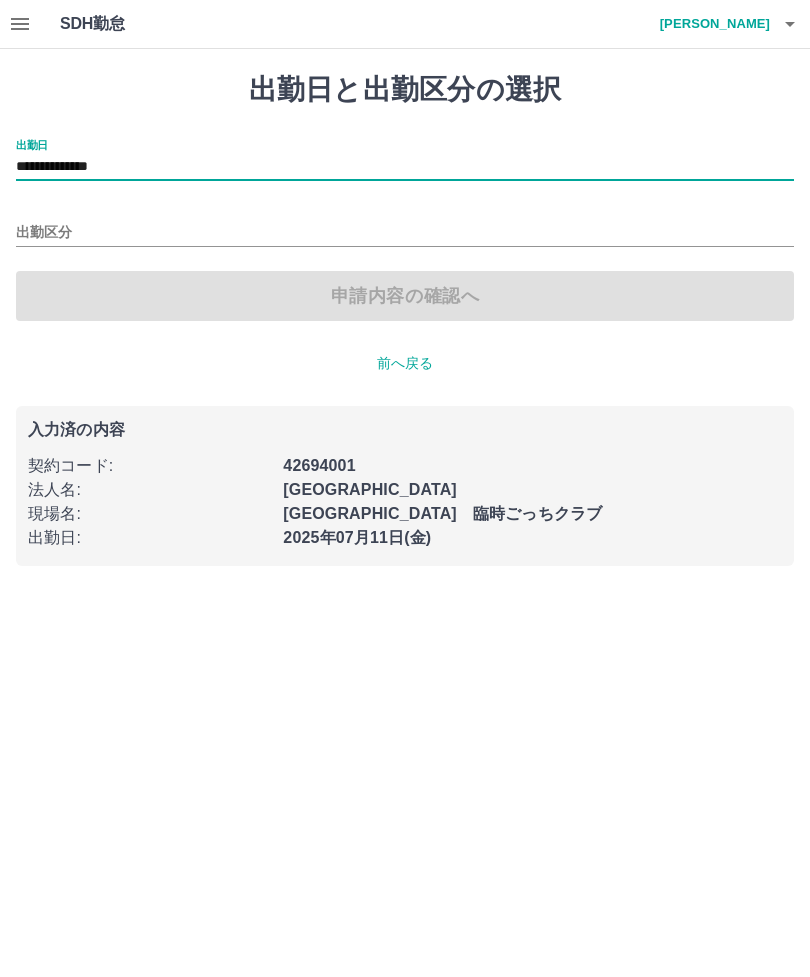 click on "出勤区分" at bounding box center (405, 233) 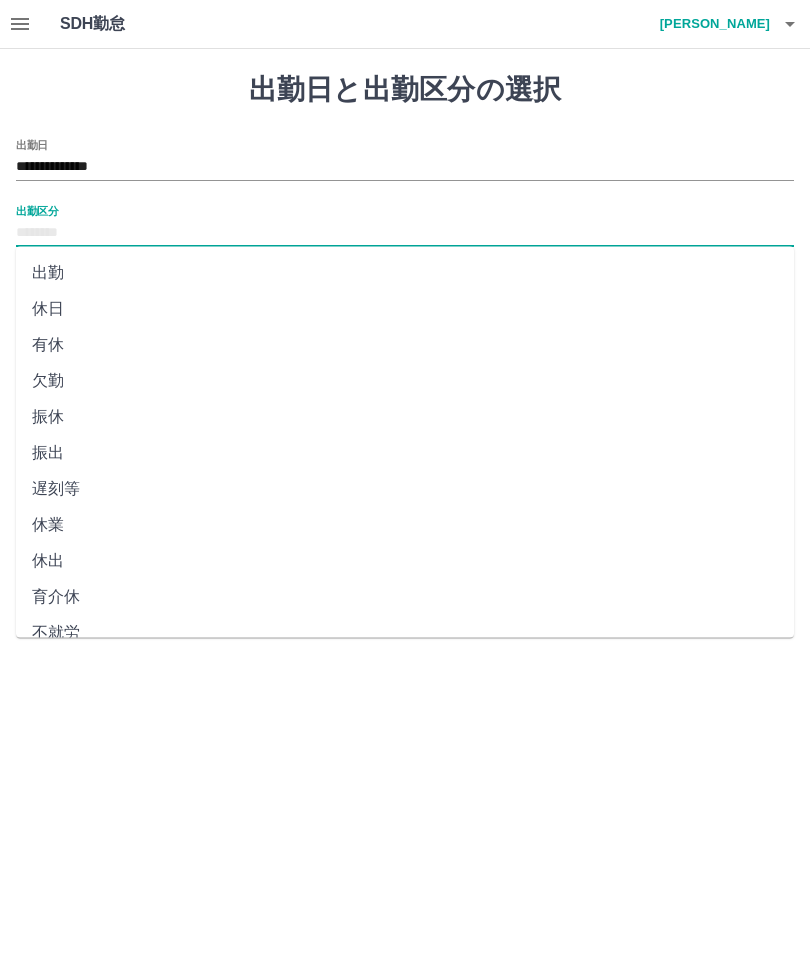 click on "出勤" at bounding box center (405, 273) 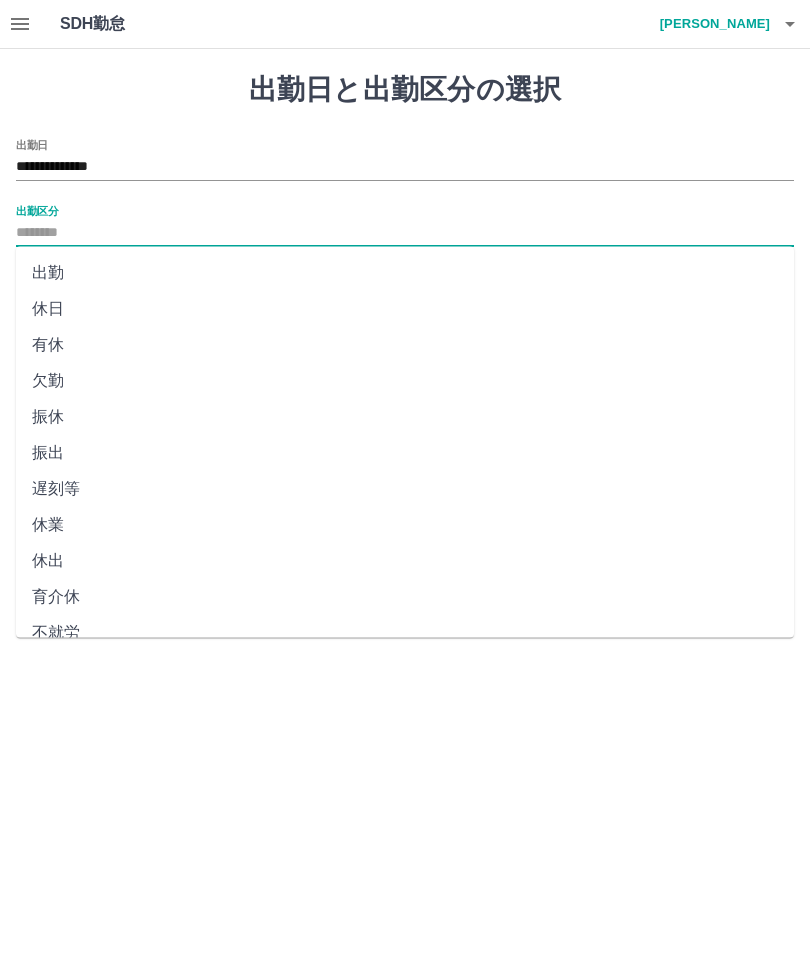 type on "**" 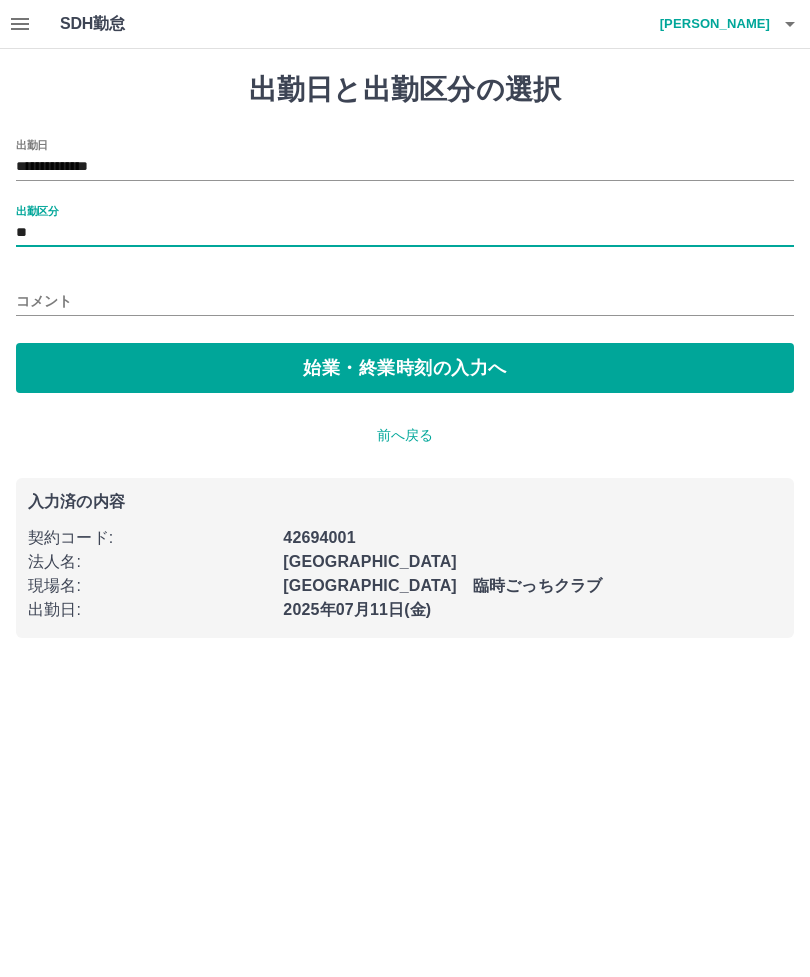 click on "始業・終業時刻の入力へ" at bounding box center (405, 368) 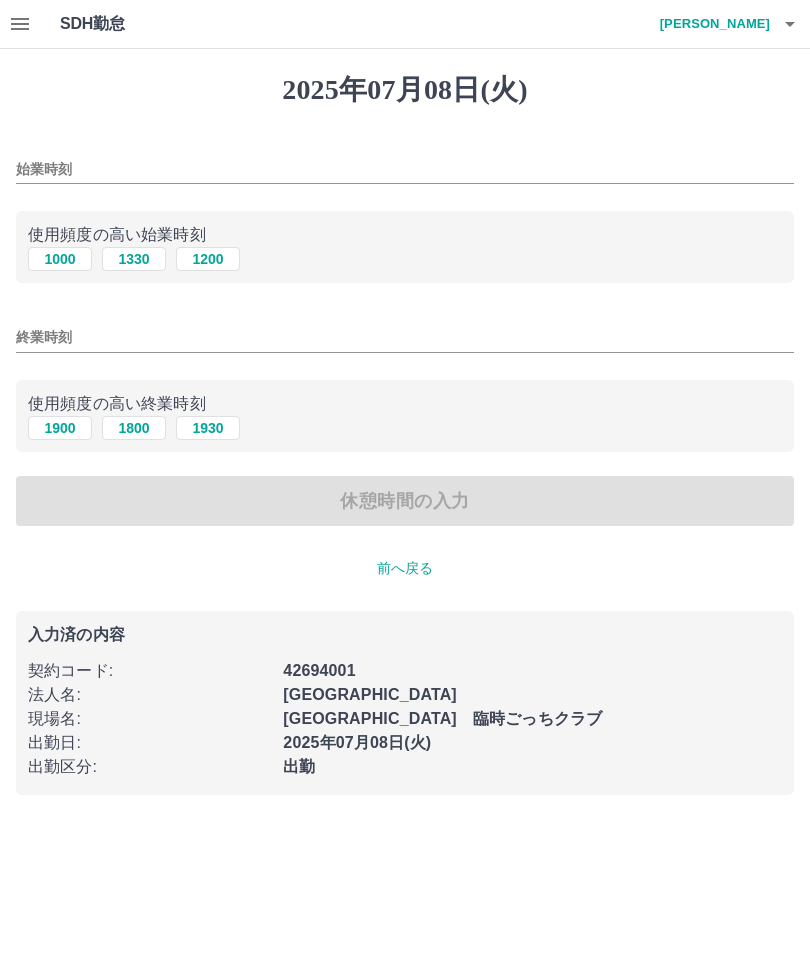 click on "1000" at bounding box center [60, 259] 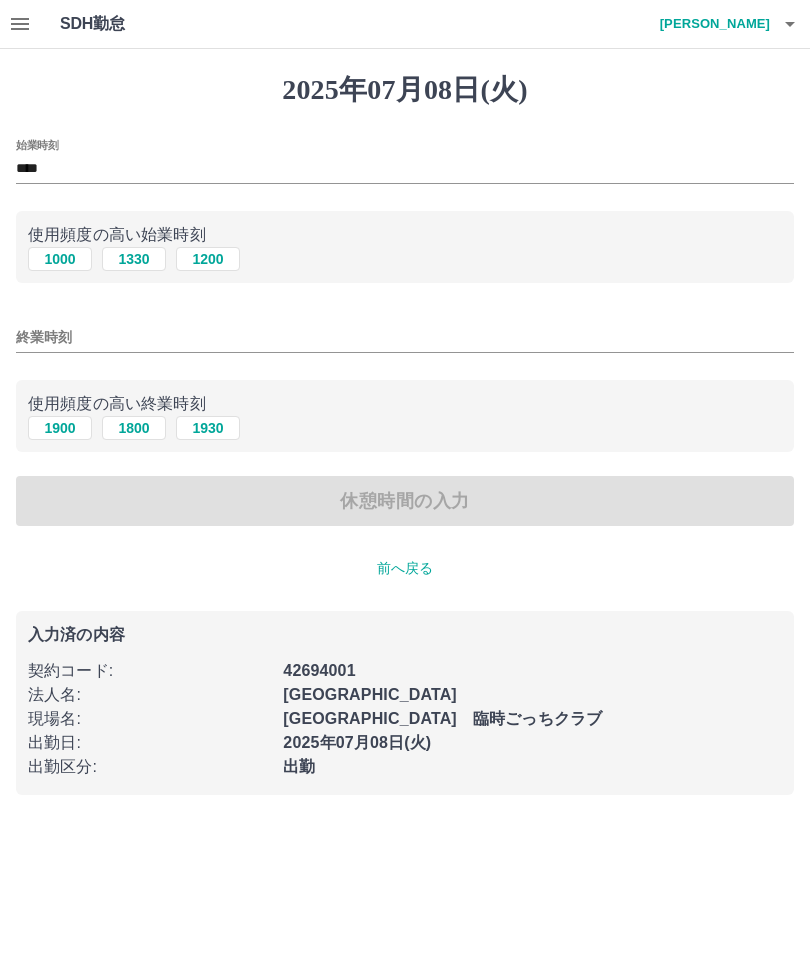 click on "1900" at bounding box center (60, 428) 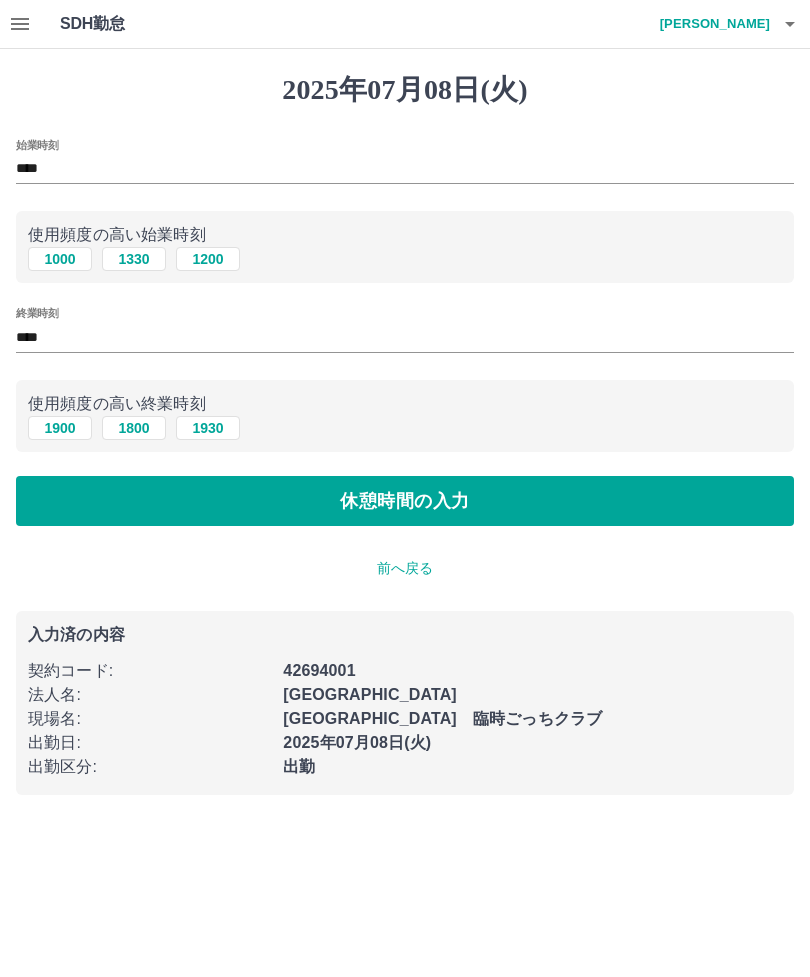 click on "休憩時間の入力" at bounding box center [405, 501] 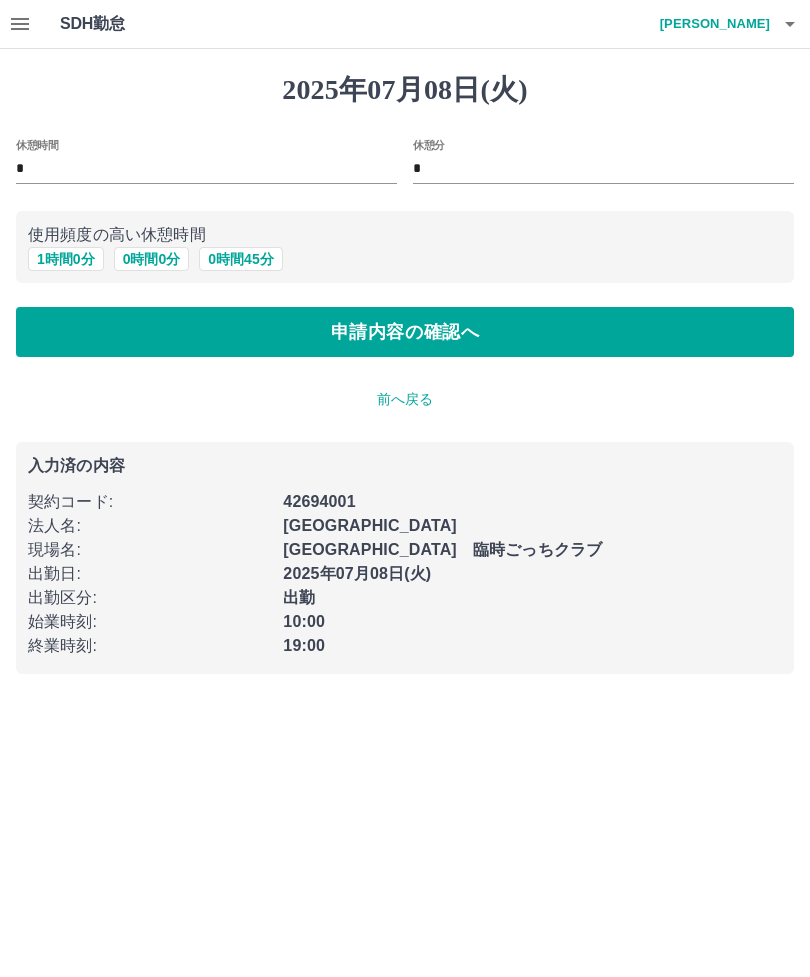 click on "1 時間 0 分" at bounding box center (66, 259) 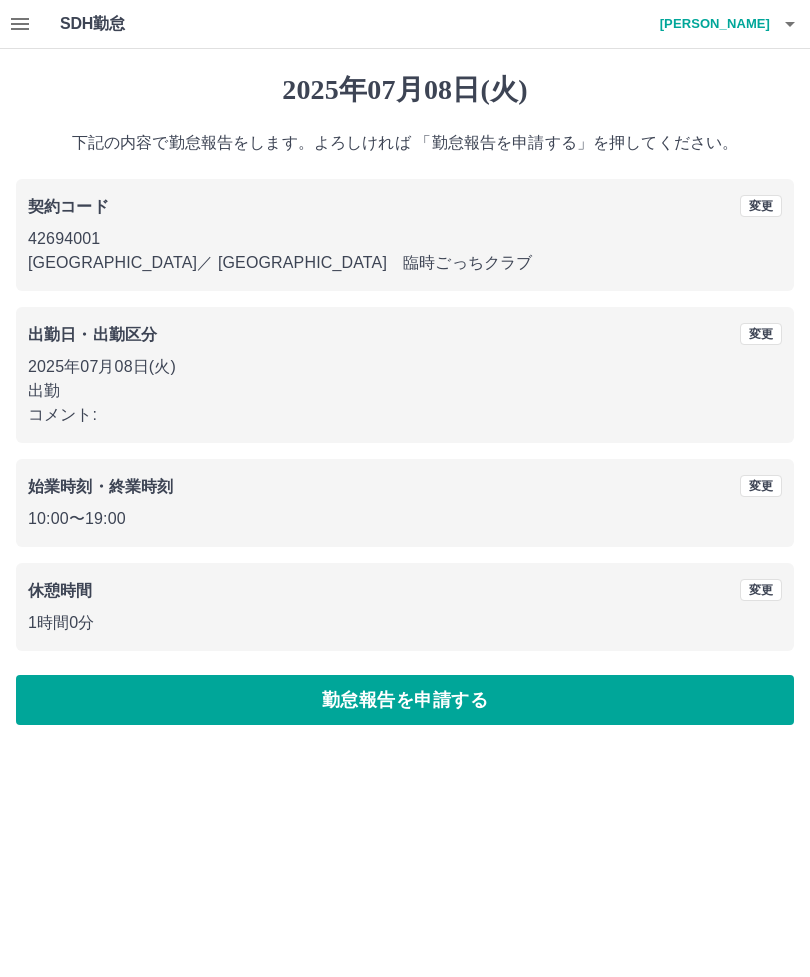 click on "勤怠報告を申請する" at bounding box center (405, 700) 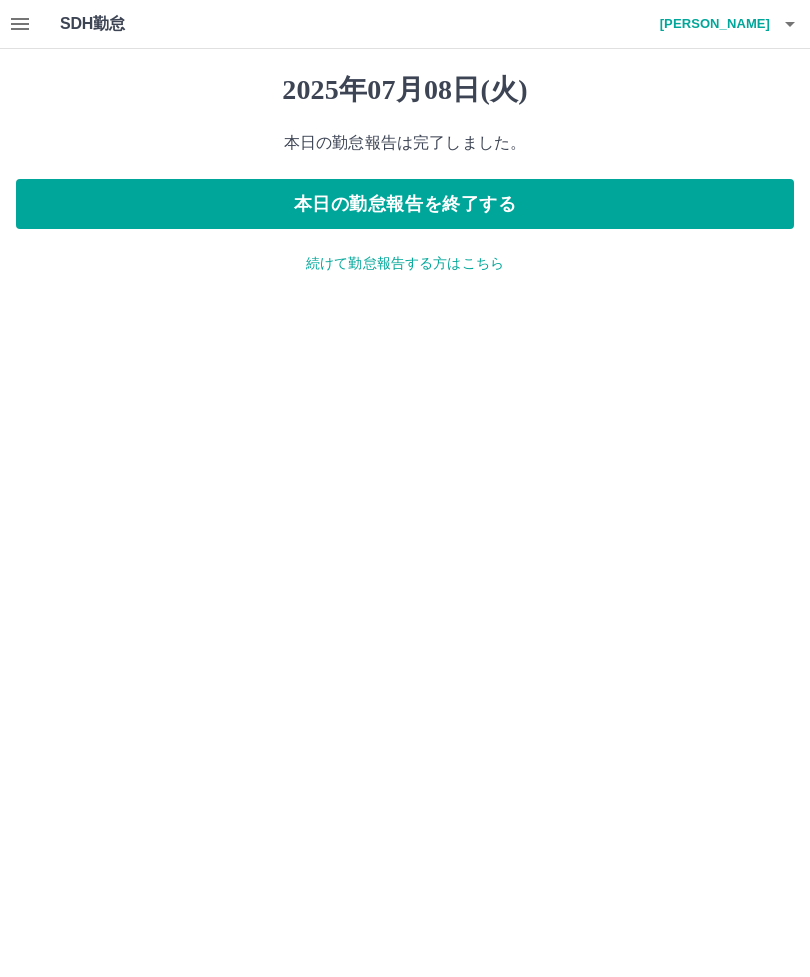 click on "続けて勤怠報告する方はこちら" at bounding box center (405, 263) 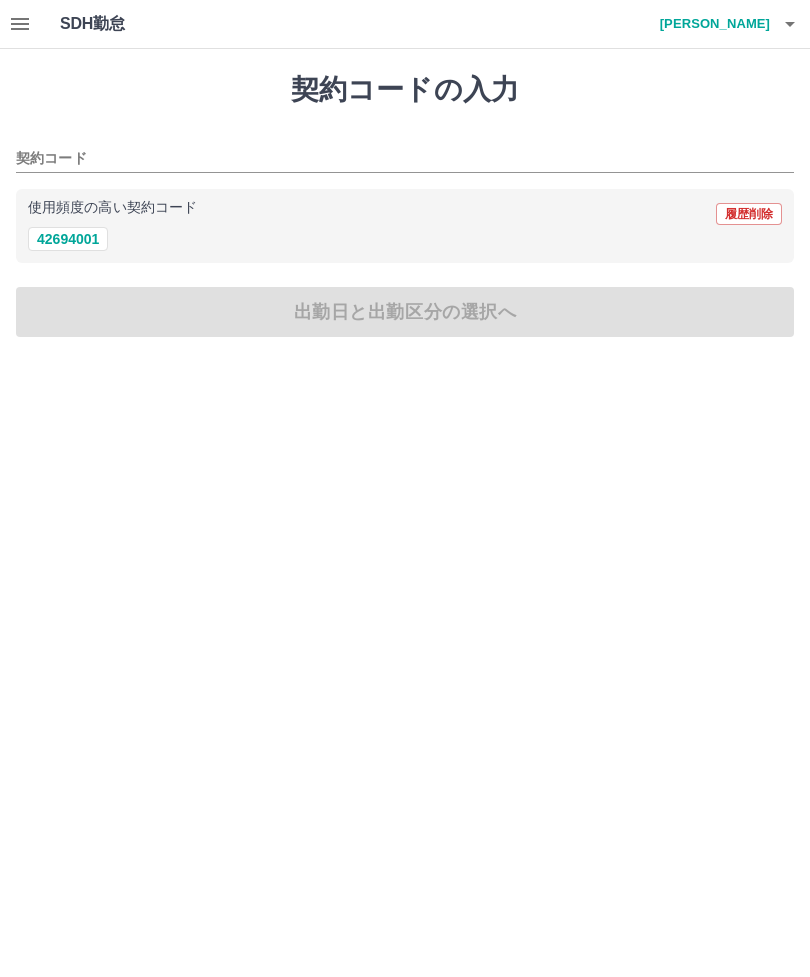 click on "42694001" at bounding box center [68, 239] 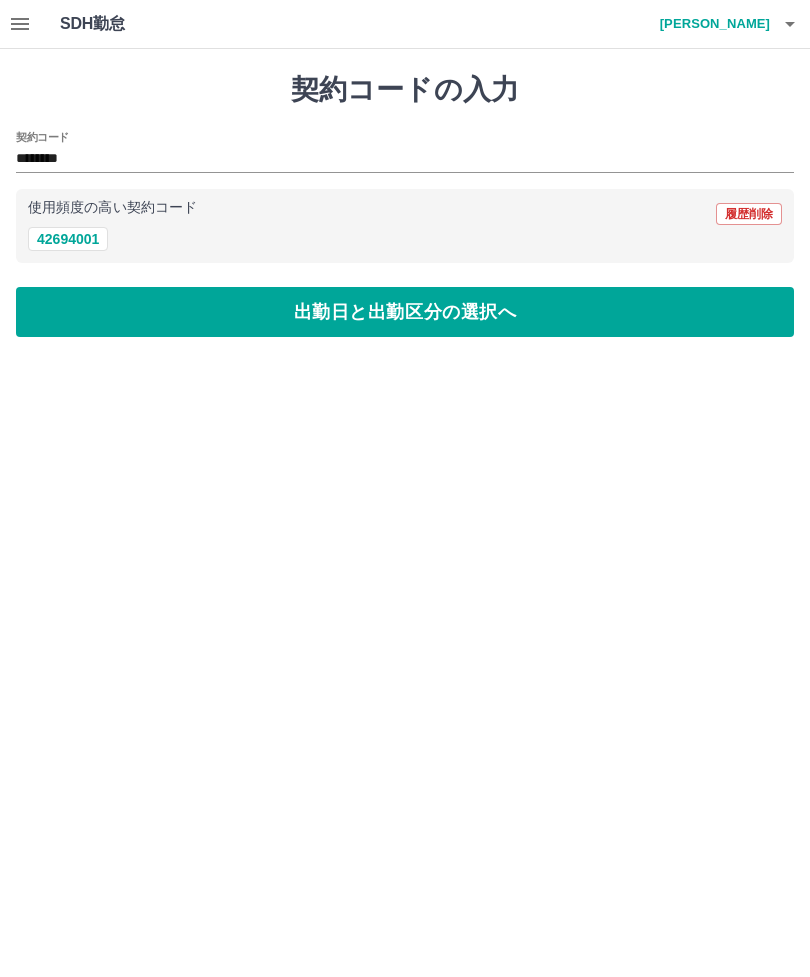 type on "********" 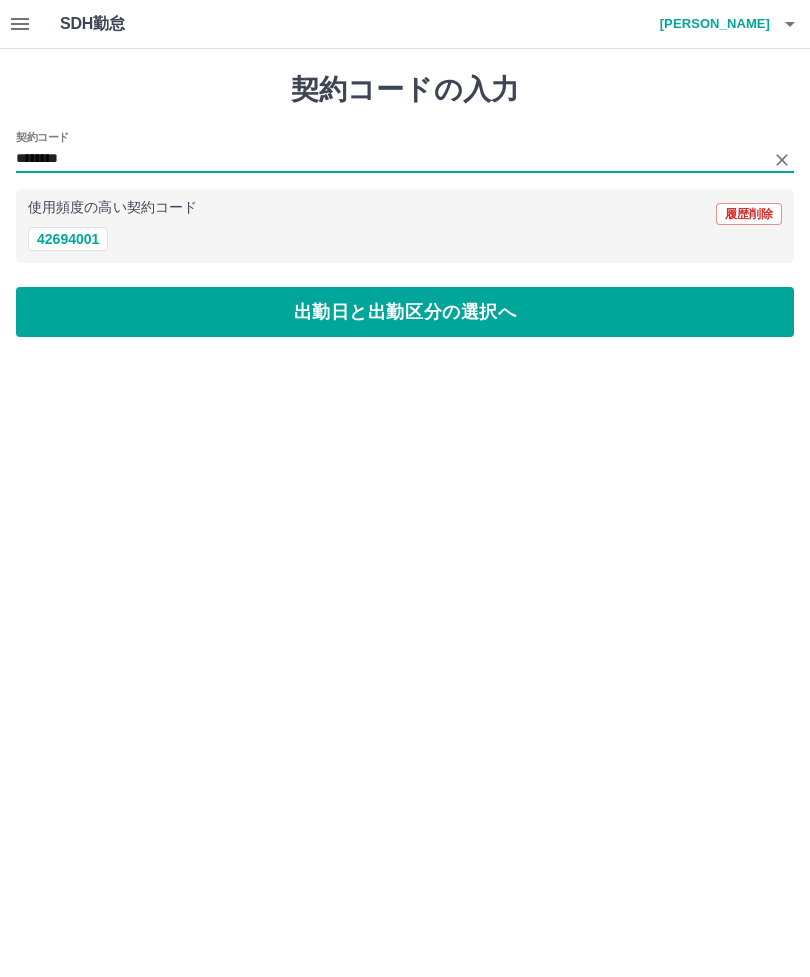 click on "使用頻度の高い契約コード 履歴削除" at bounding box center [405, 214] 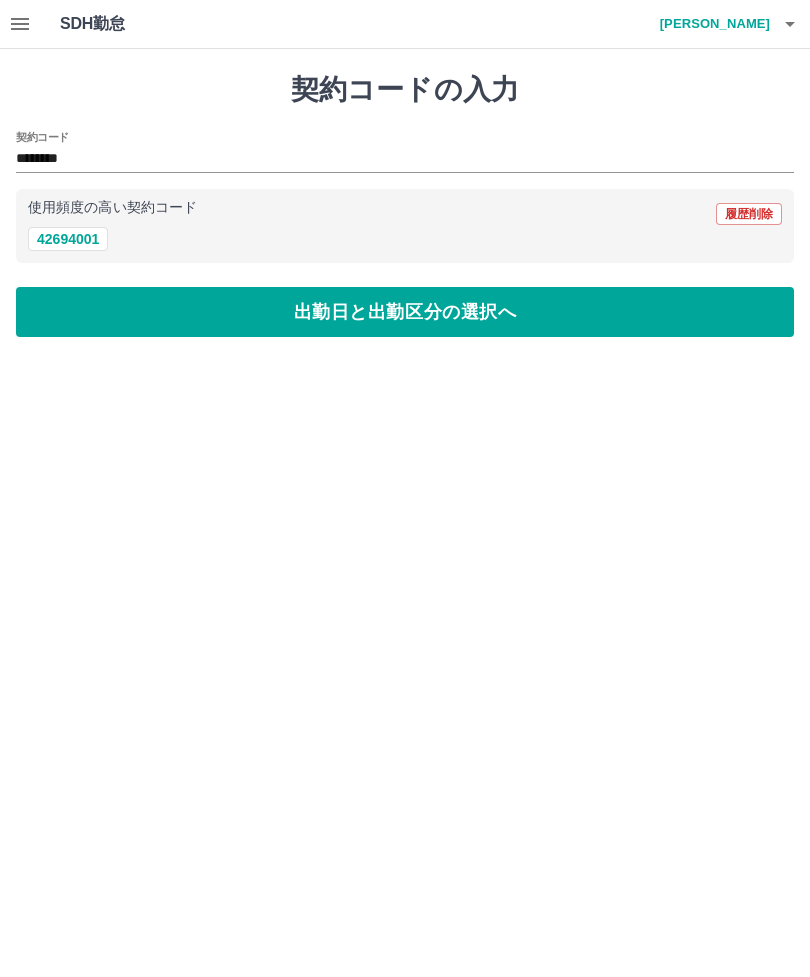 click on "出勤日と出勤区分の選択へ" at bounding box center (405, 312) 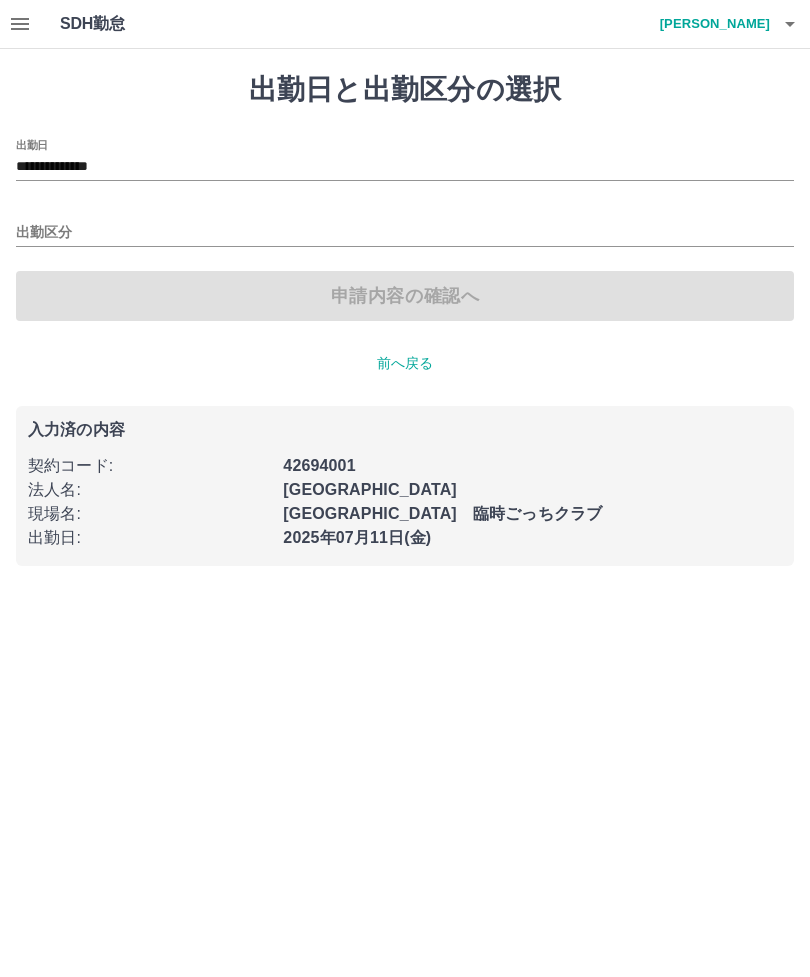click on "**********" at bounding box center (405, 167) 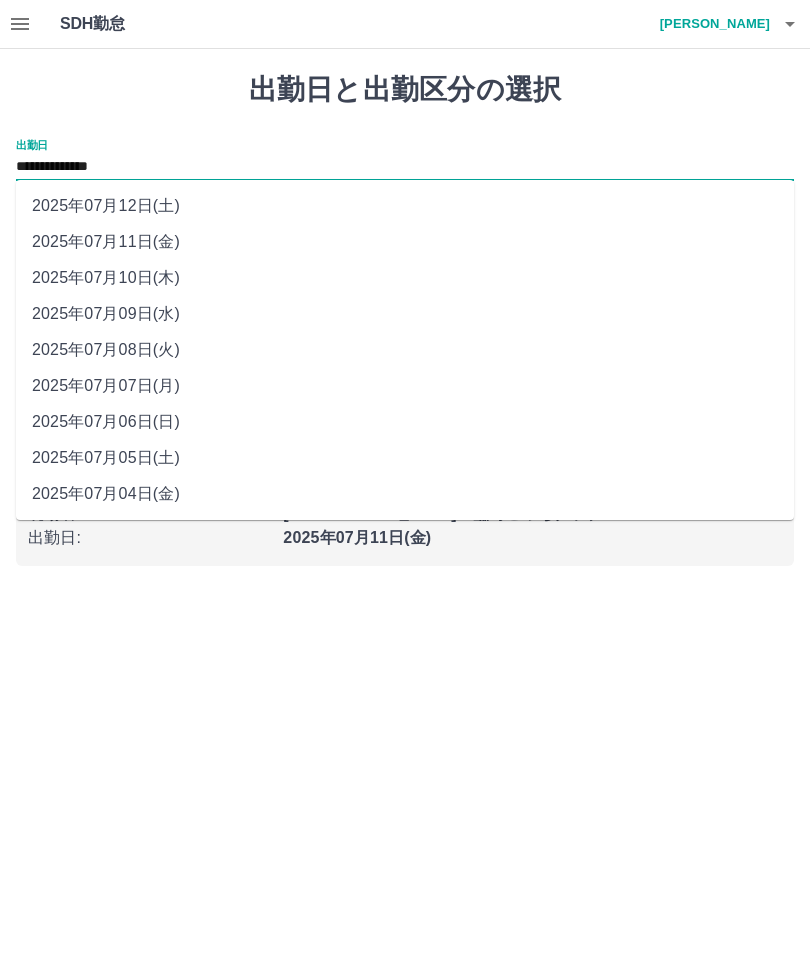 click on "2025年07月07日(月)" at bounding box center (405, 386) 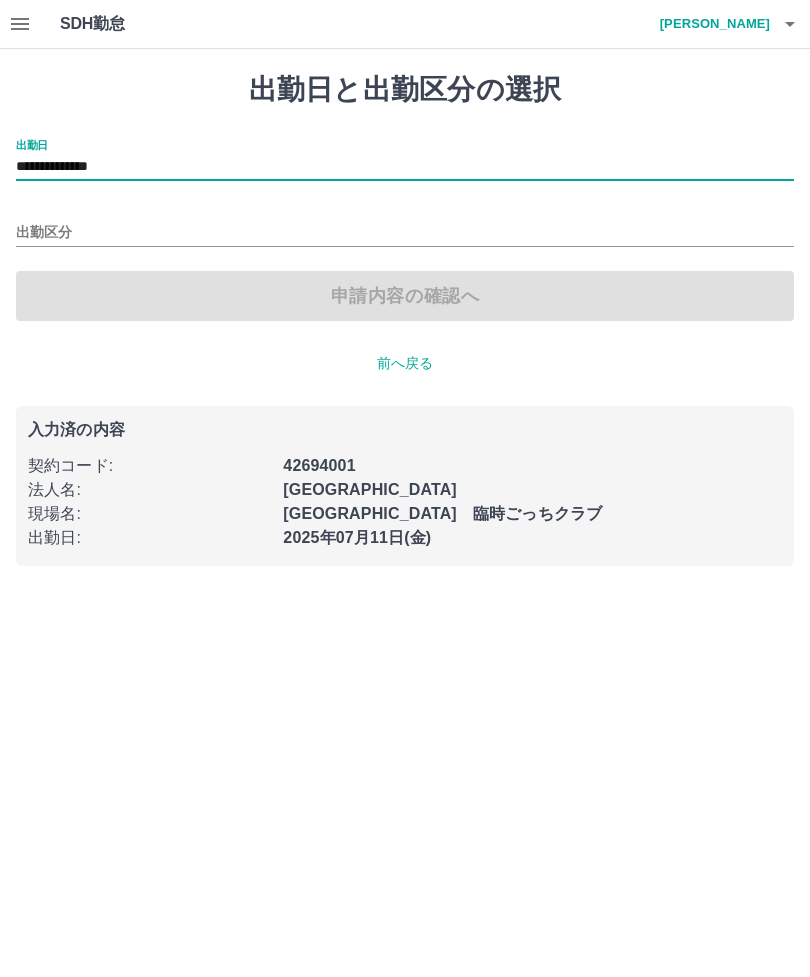 type on "**********" 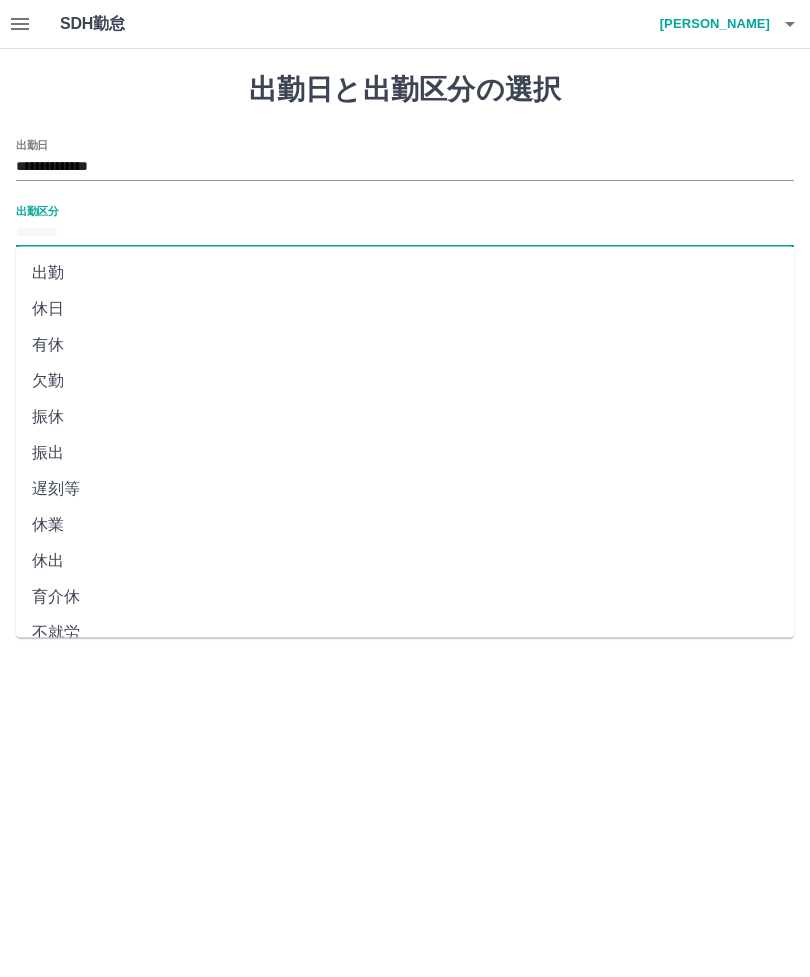 click on "出勤" at bounding box center [405, 273] 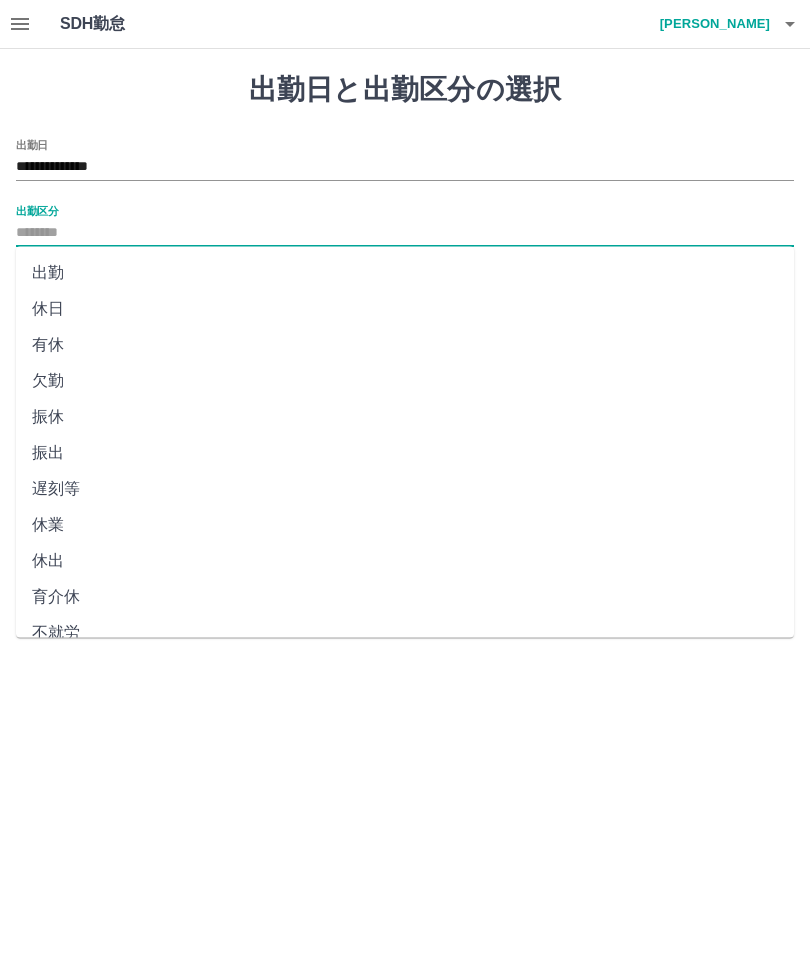 type on "**" 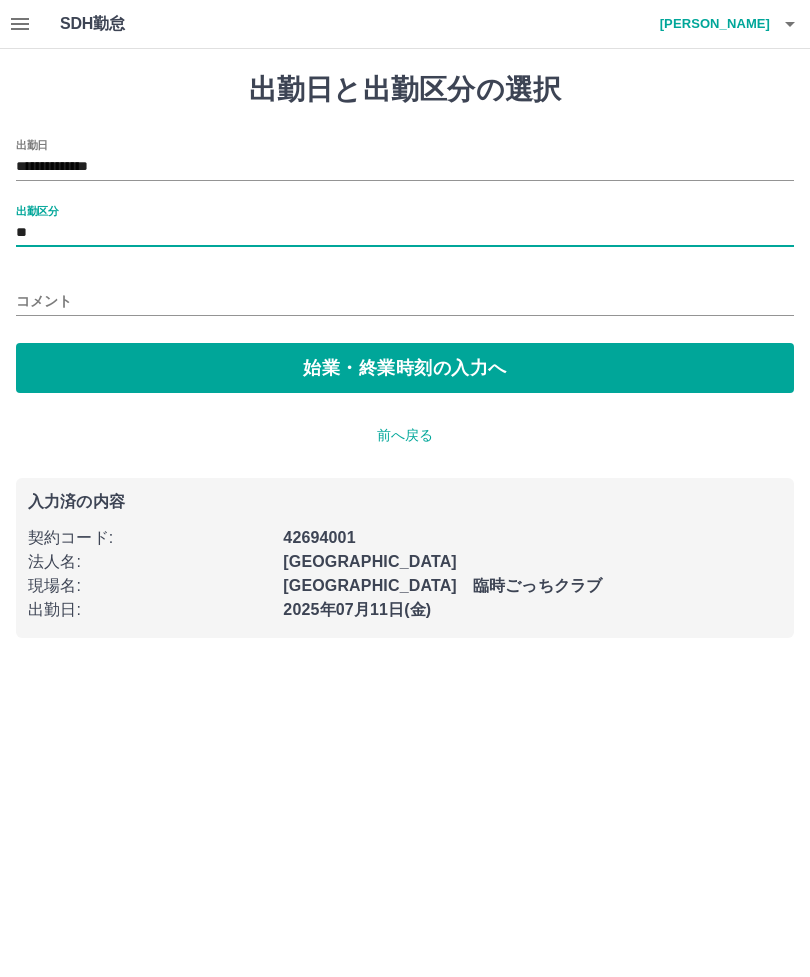click on "始業・終業時刻の入力へ" at bounding box center (405, 368) 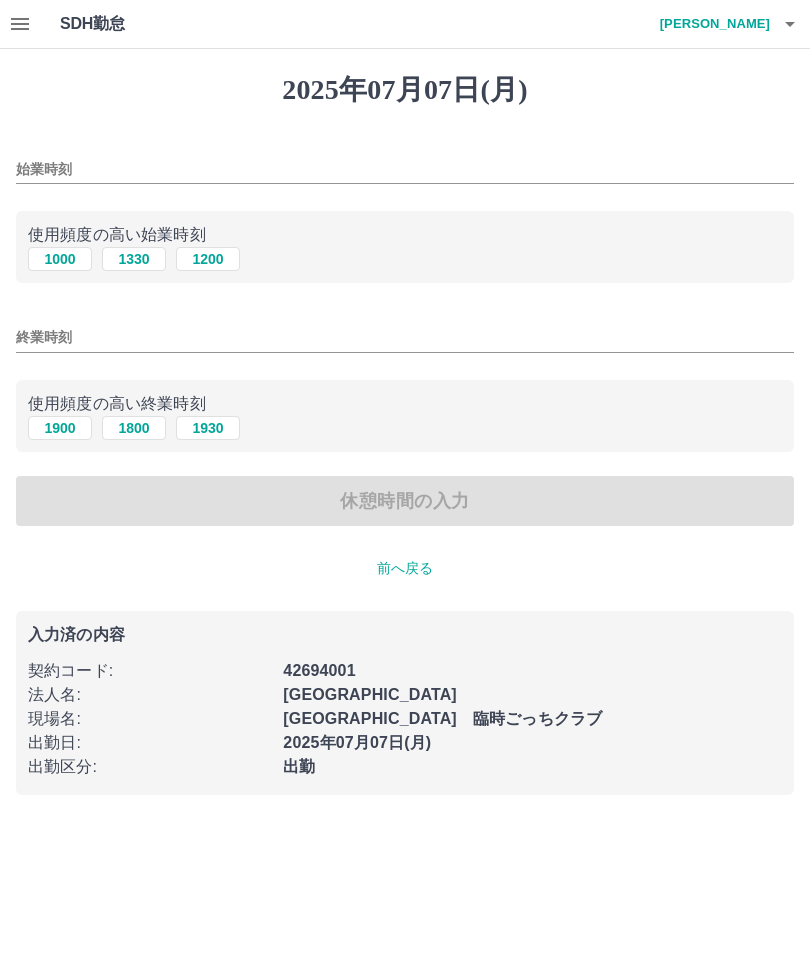 click on "1000" at bounding box center [60, 259] 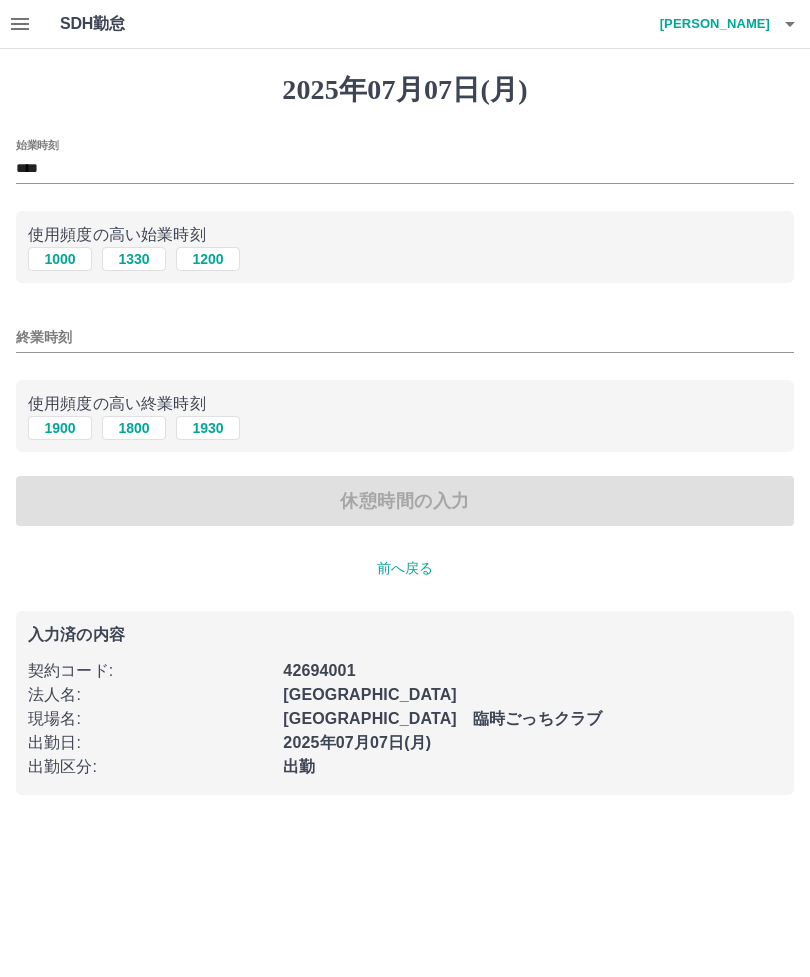 click on "1900" at bounding box center (60, 428) 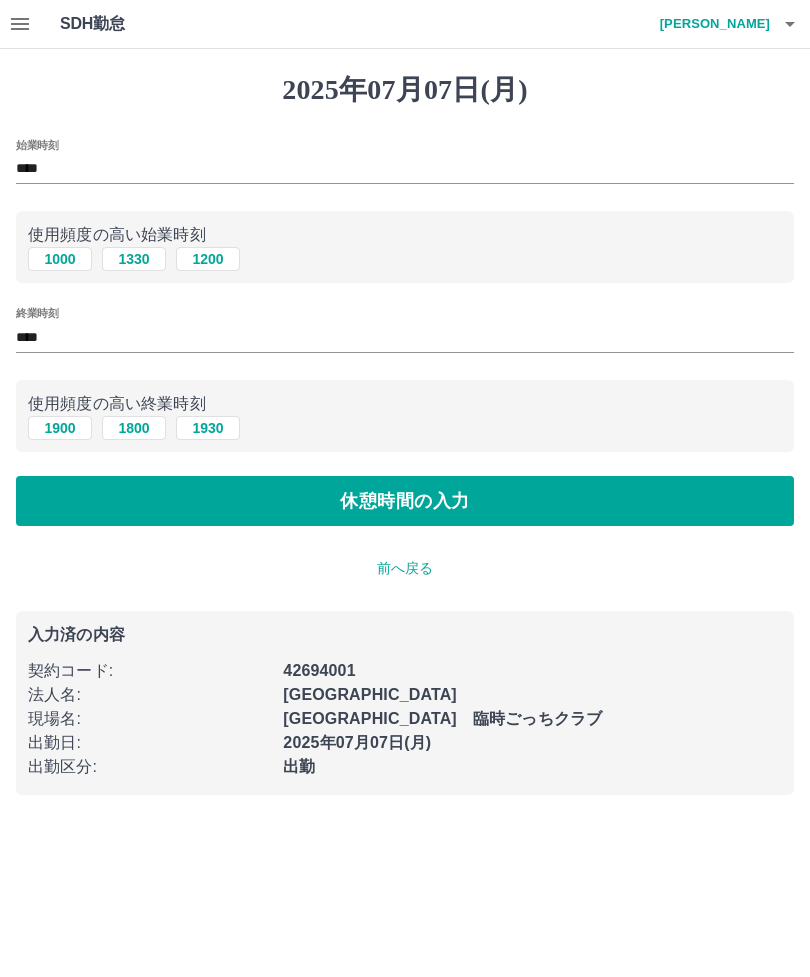 click on "休憩時間の入力" at bounding box center (405, 501) 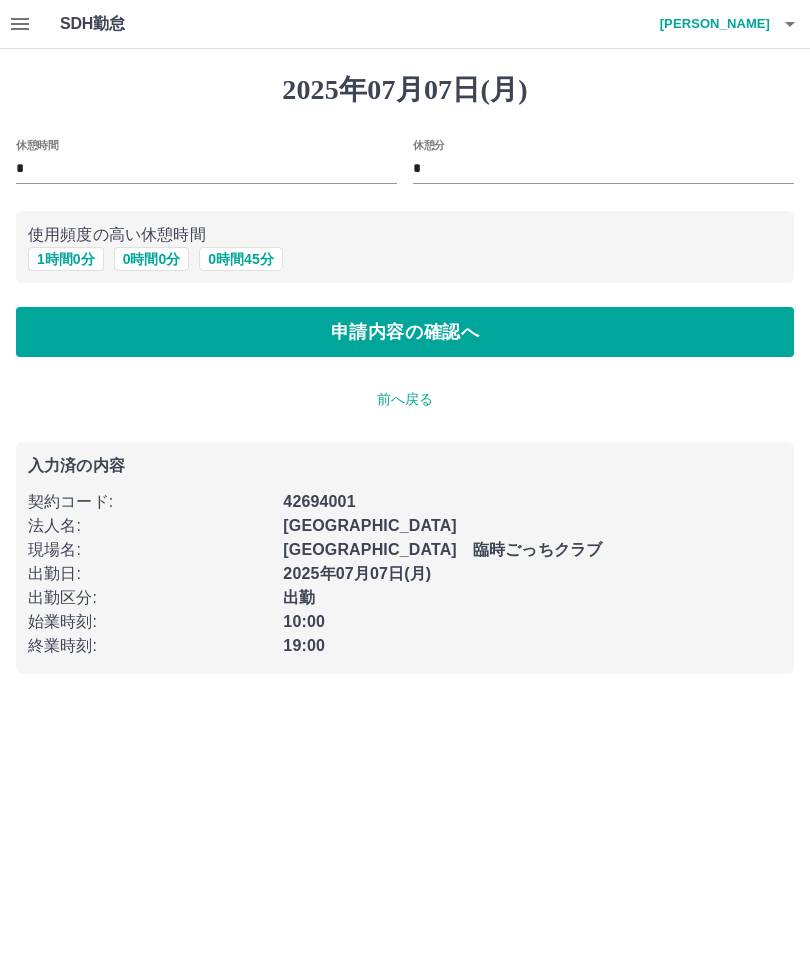 click on "1 時間 0 分" at bounding box center [66, 259] 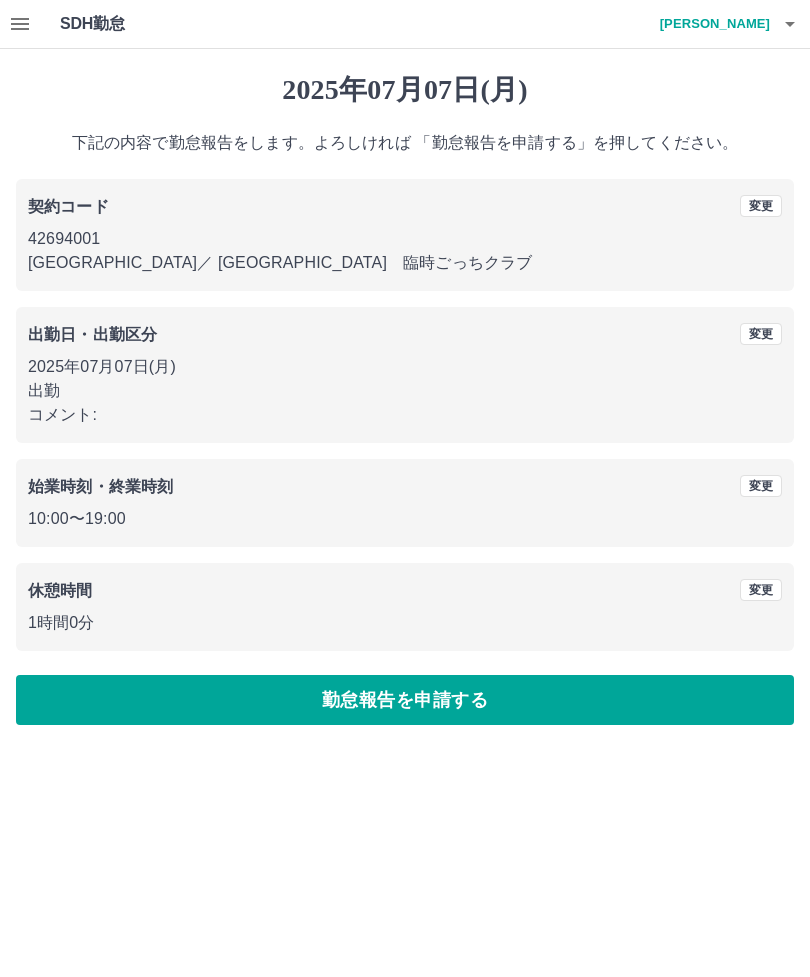 click on "勤怠報告を申請する" at bounding box center (405, 700) 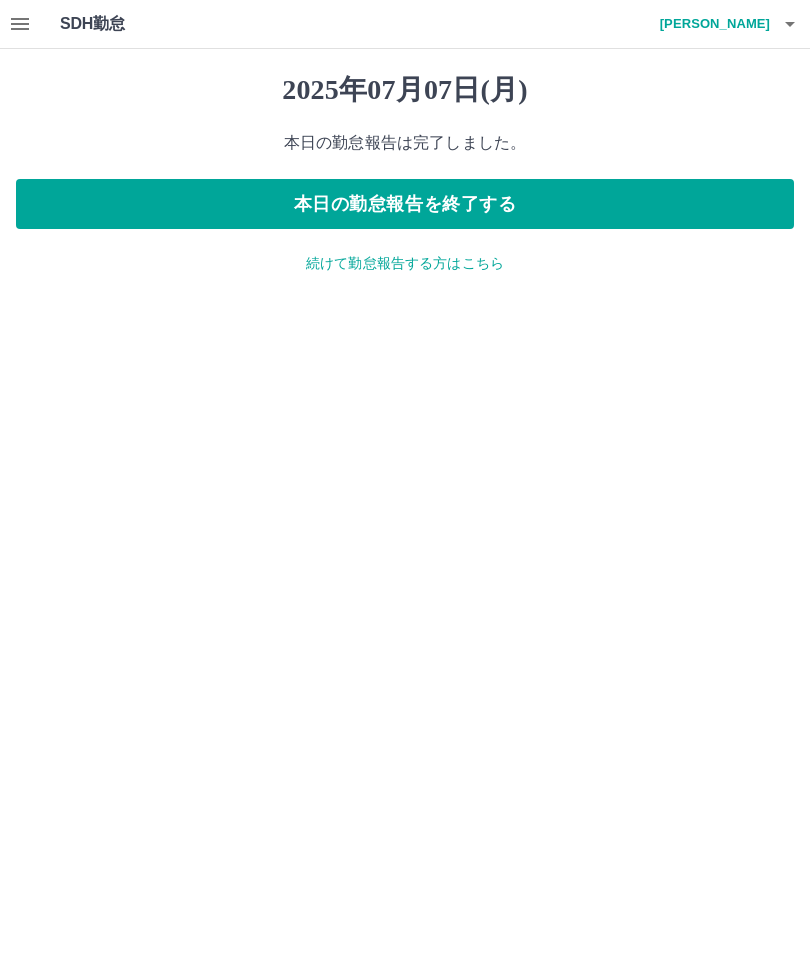click on "続けて勤怠報告する方はこちら" at bounding box center (405, 263) 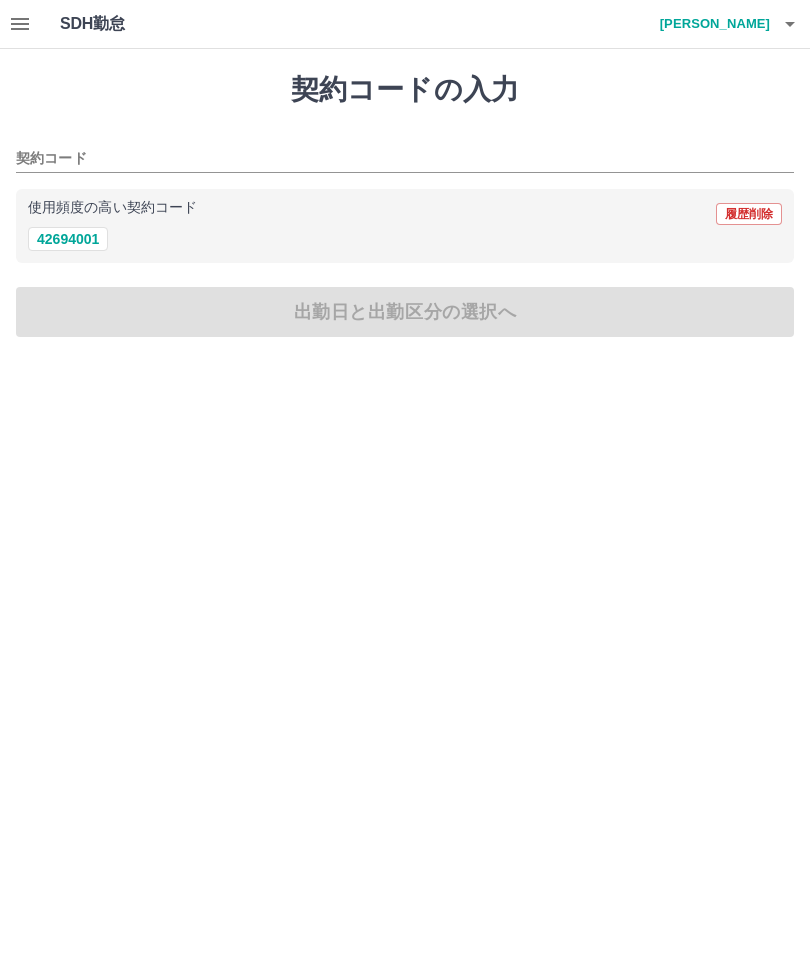 click on "42694001" at bounding box center [68, 239] 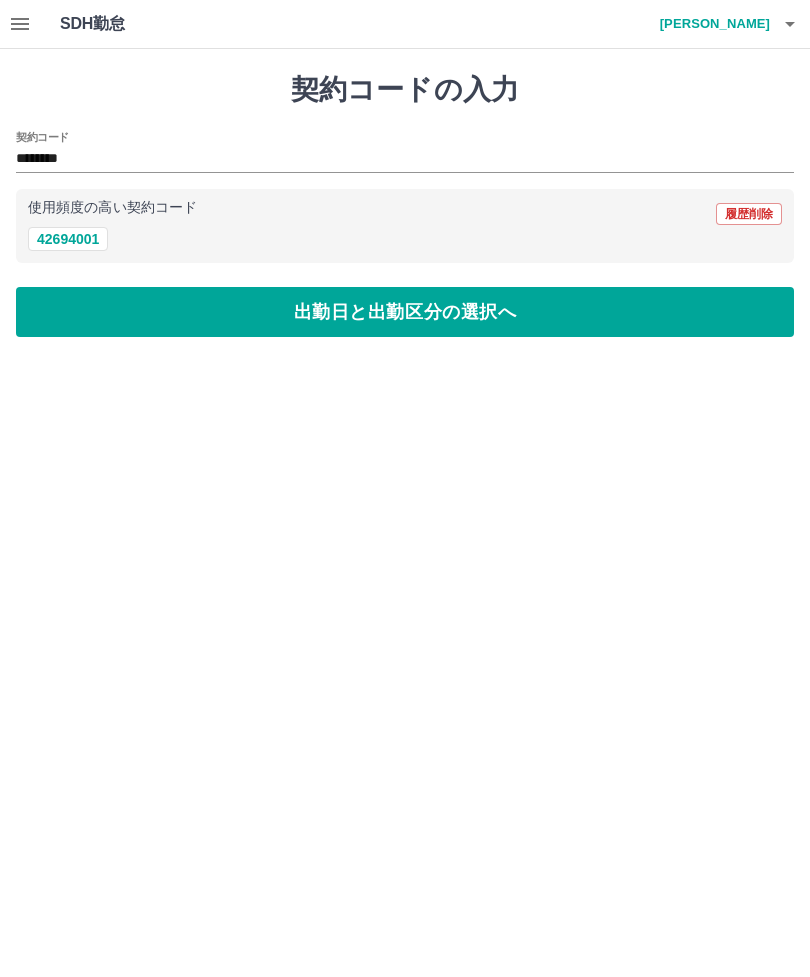 type on "********" 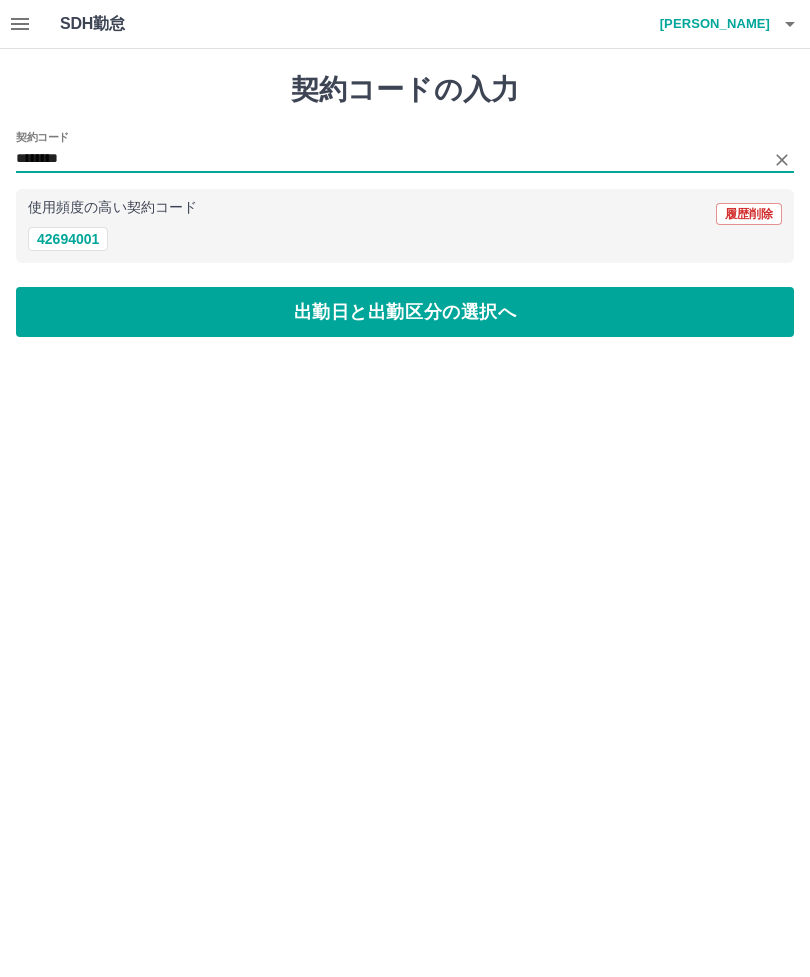 click on "使用頻度の高い契約コード 履歴削除" at bounding box center [405, 214] 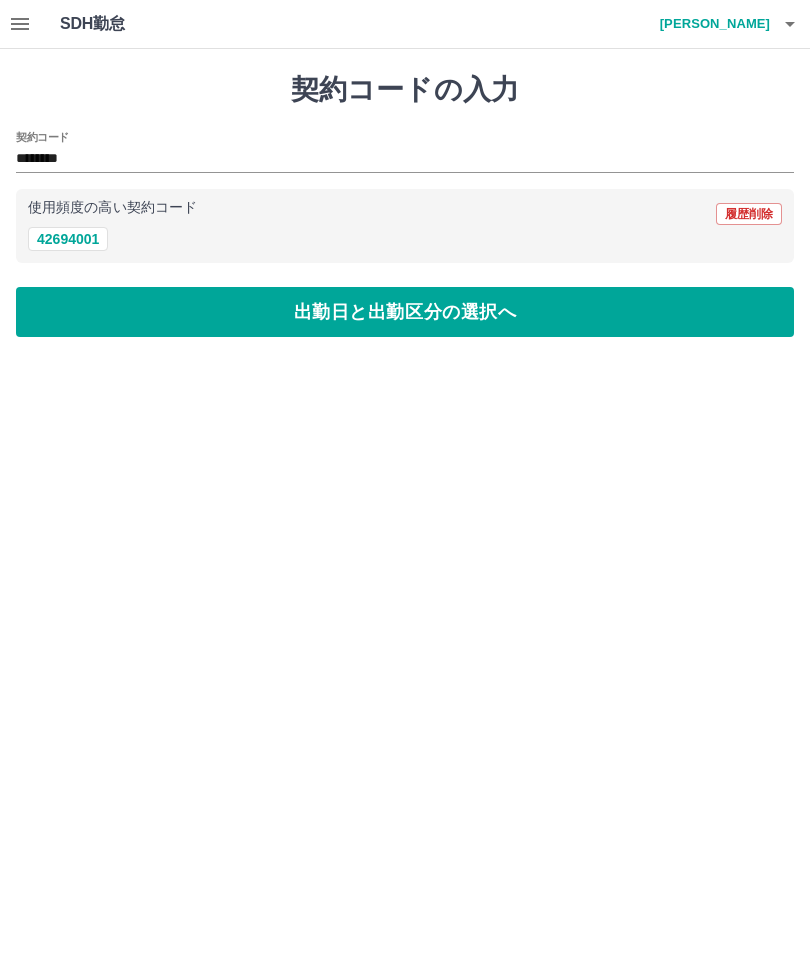 click on "42694001" at bounding box center (68, 239) 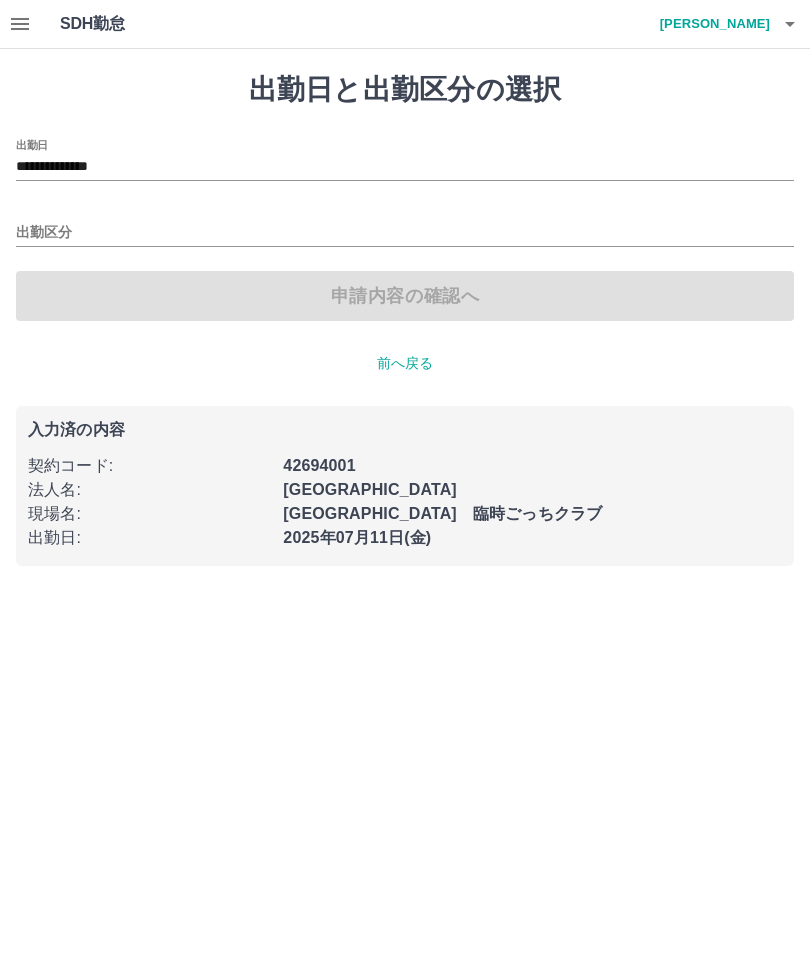 click on "**********" at bounding box center [405, 167] 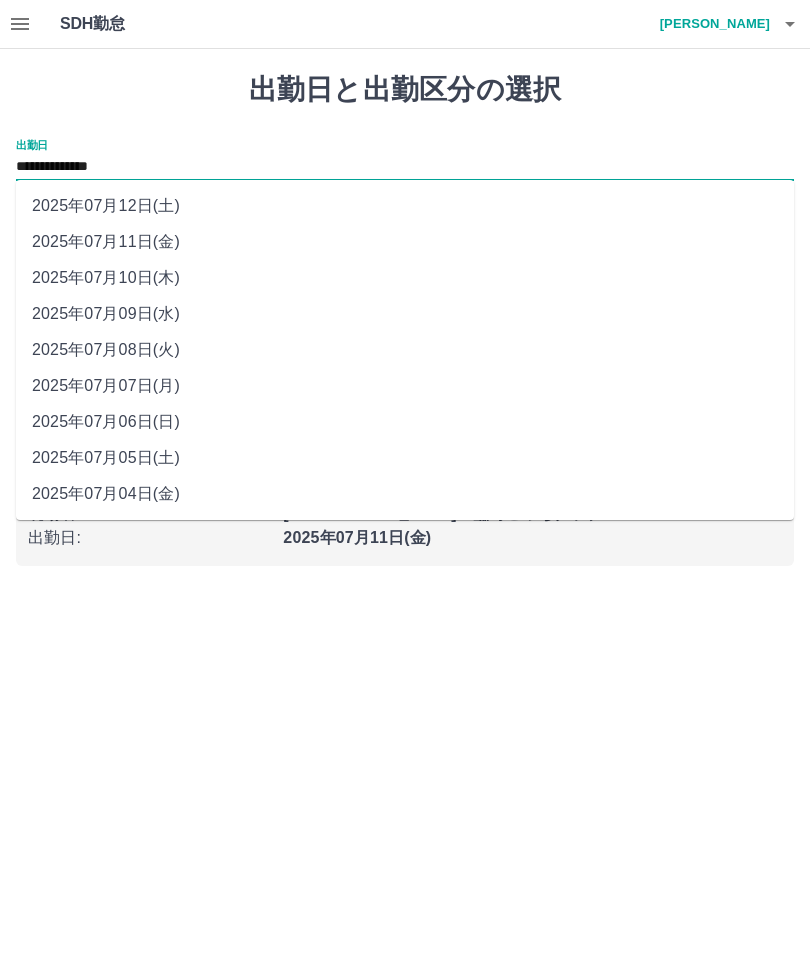 click on "2025年07月09日(水)" at bounding box center (405, 314) 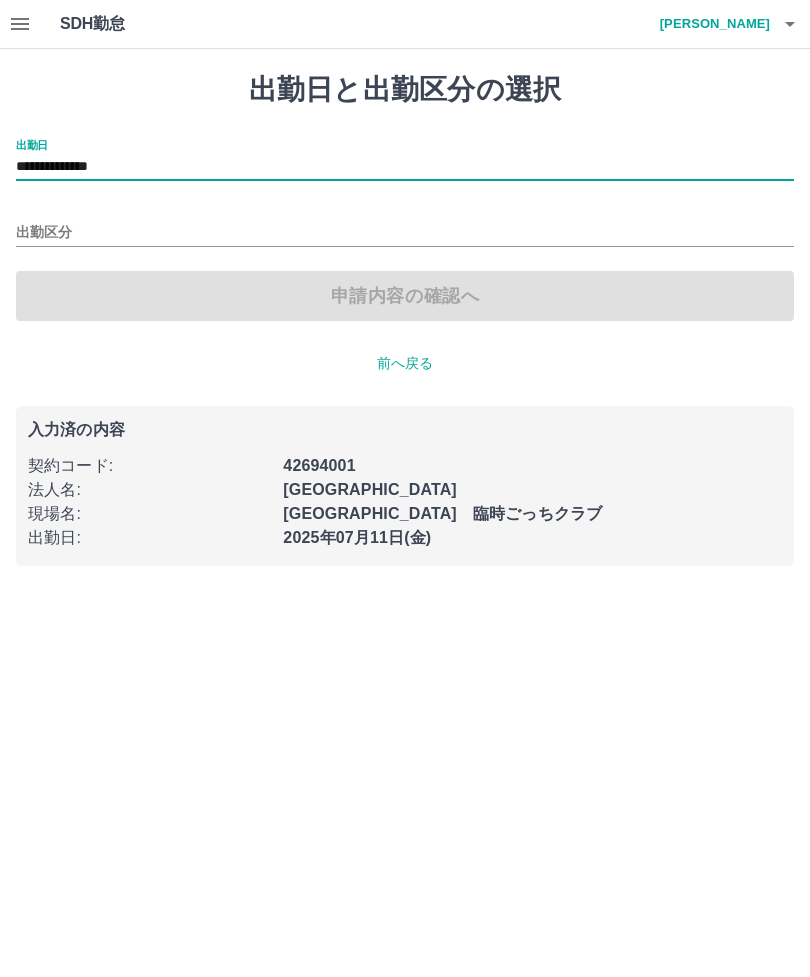 click on "前へ戻る" at bounding box center (405, 363) 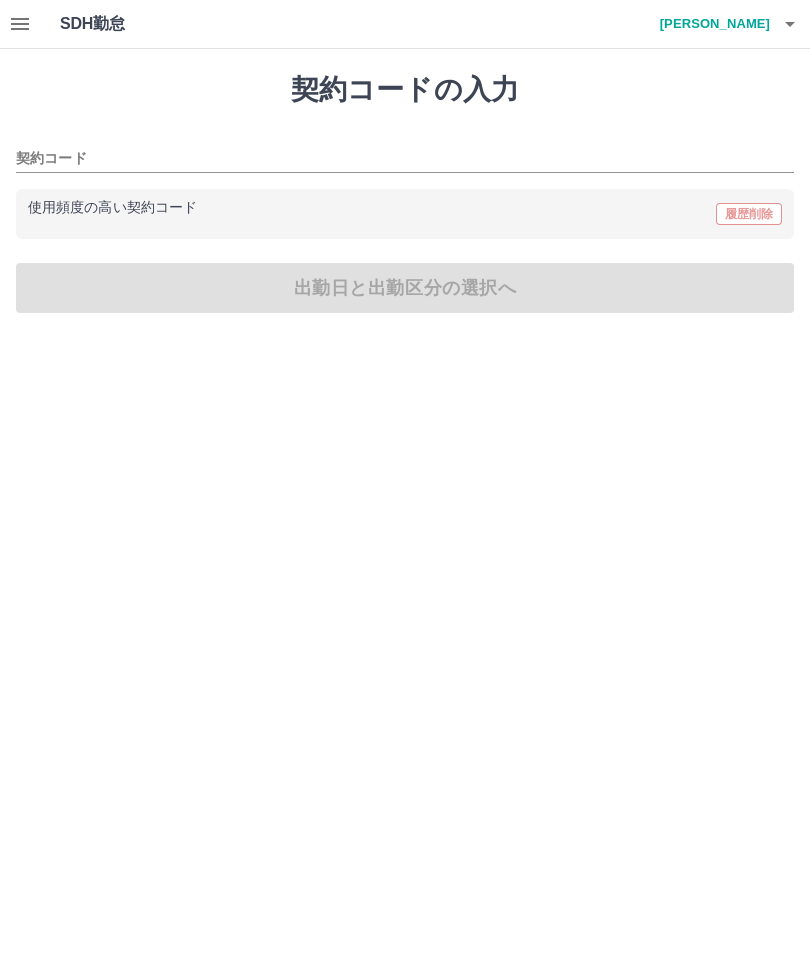 type on "********" 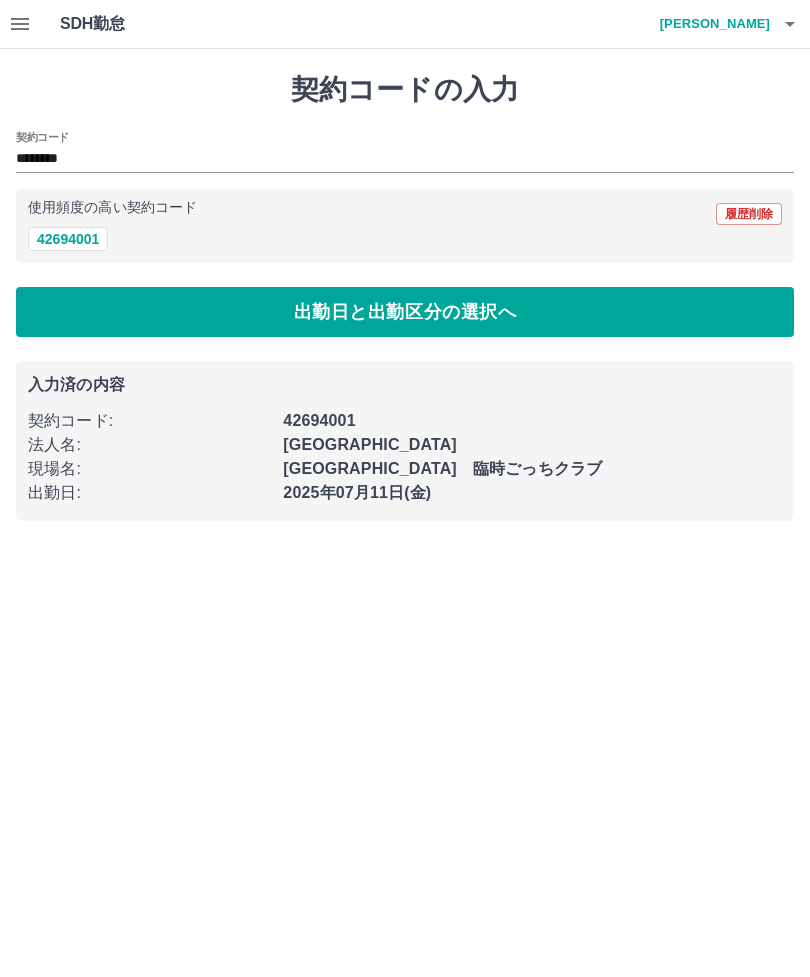 click on "42694001" at bounding box center (68, 239) 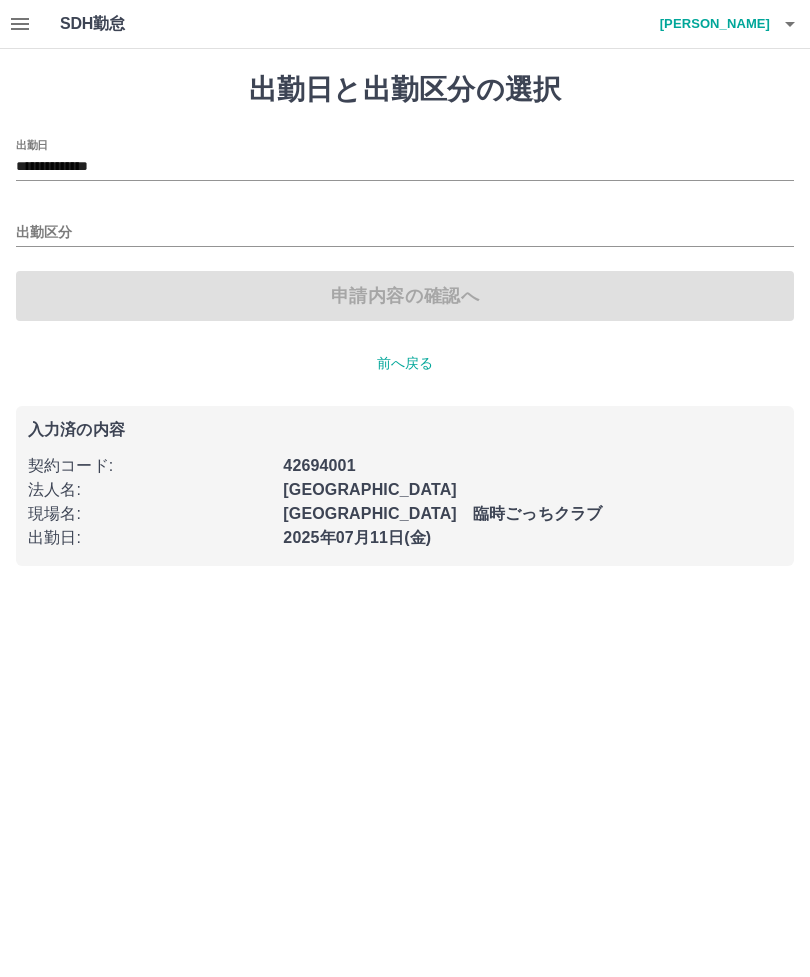 click on "**********" at bounding box center [405, 167] 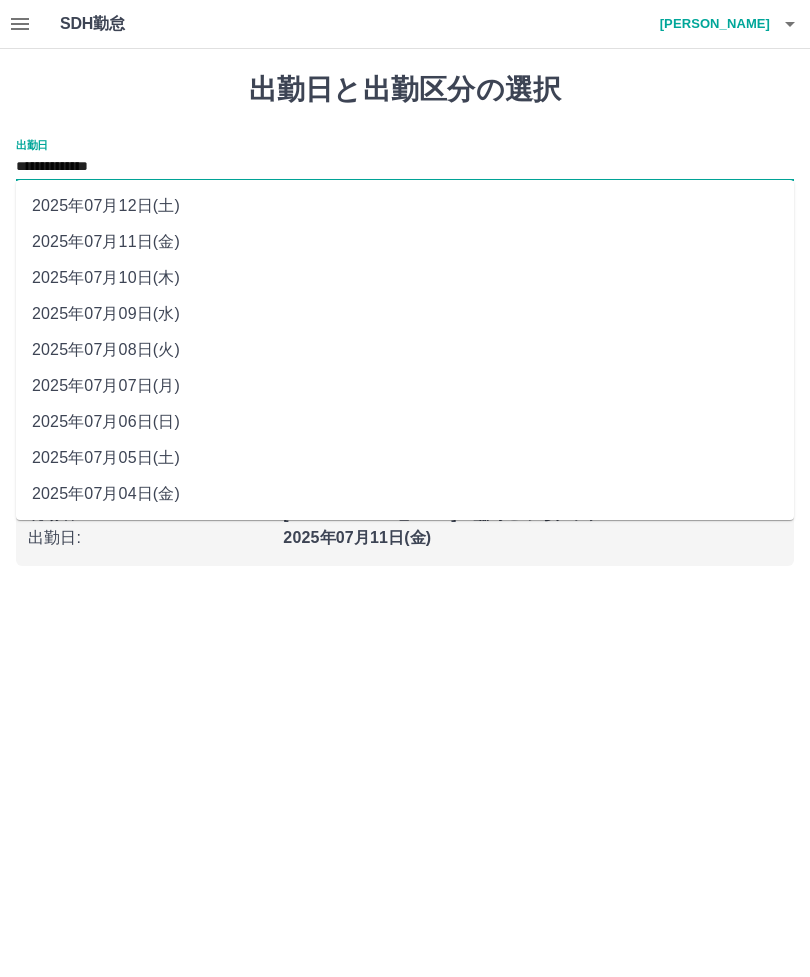 click on "2025年07月09日(水)" at bounding box center [405, 314] 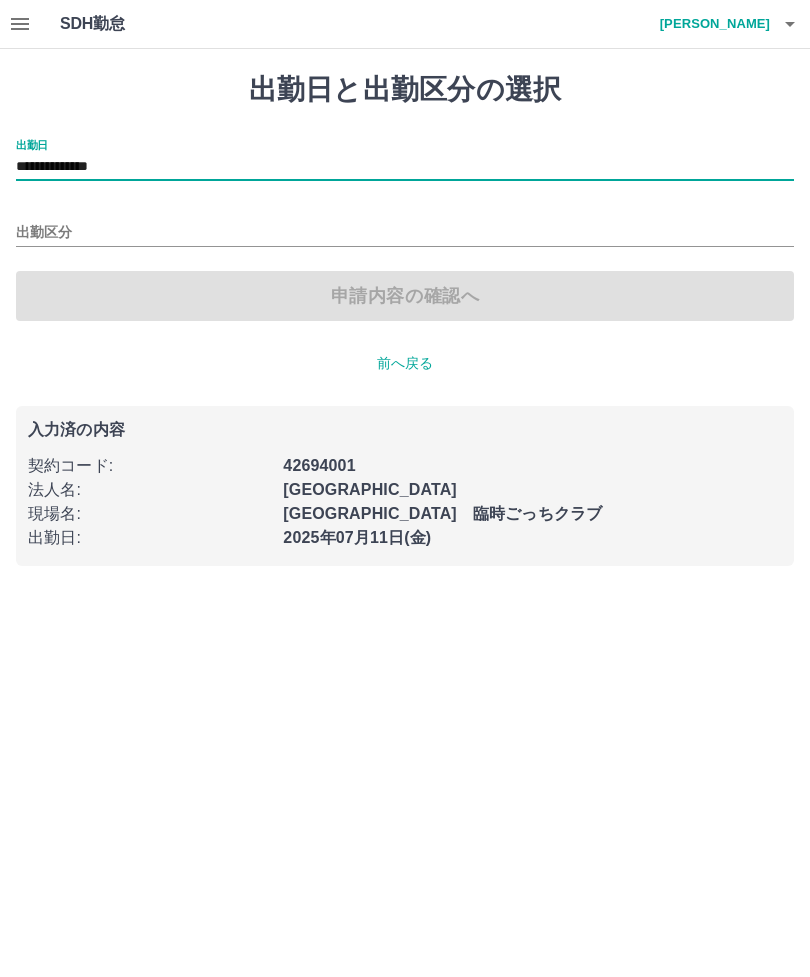click on "出勤区分" at bounding box center (405, 233) 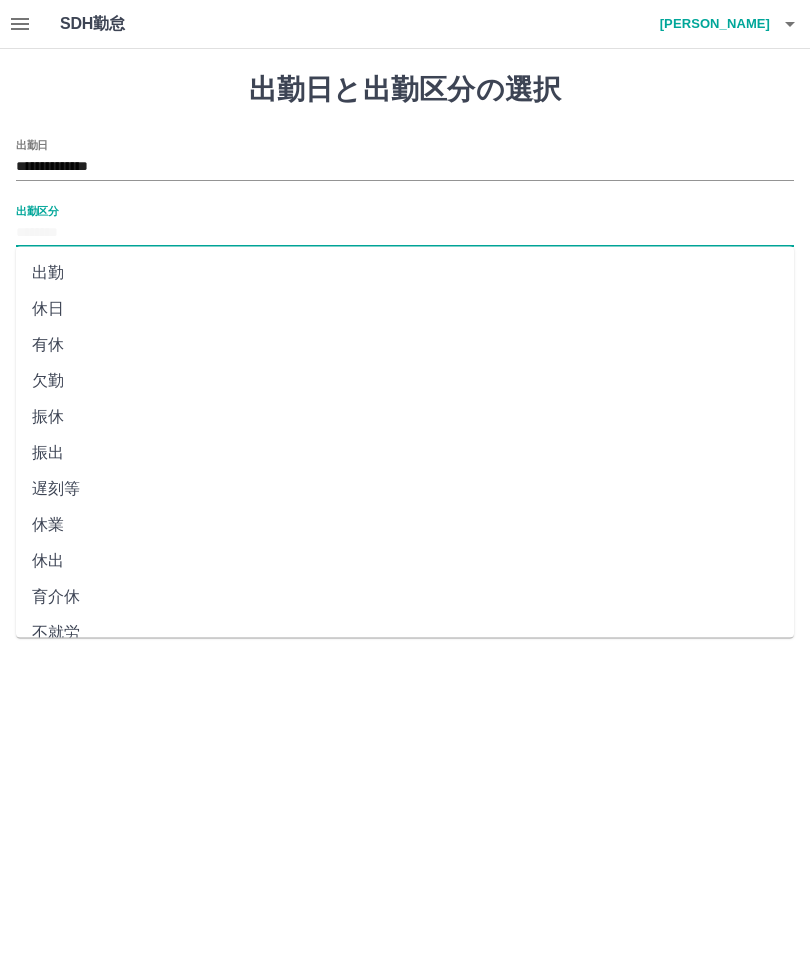 click on "出勤" at bounding box center [405, 273] 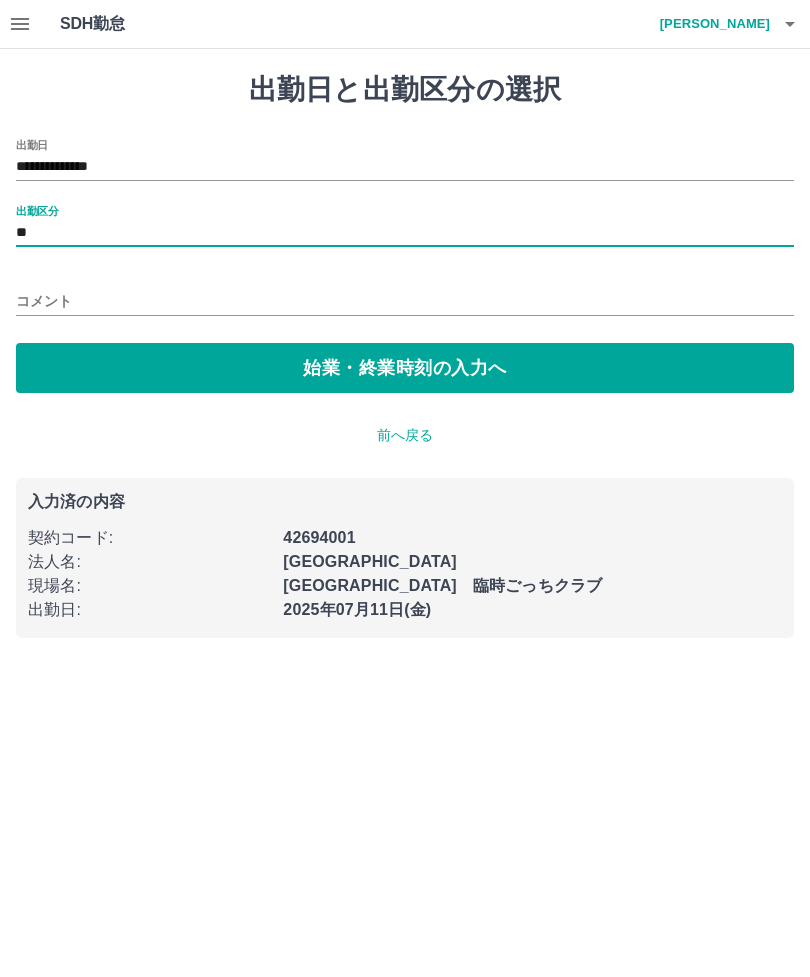 type on "**" 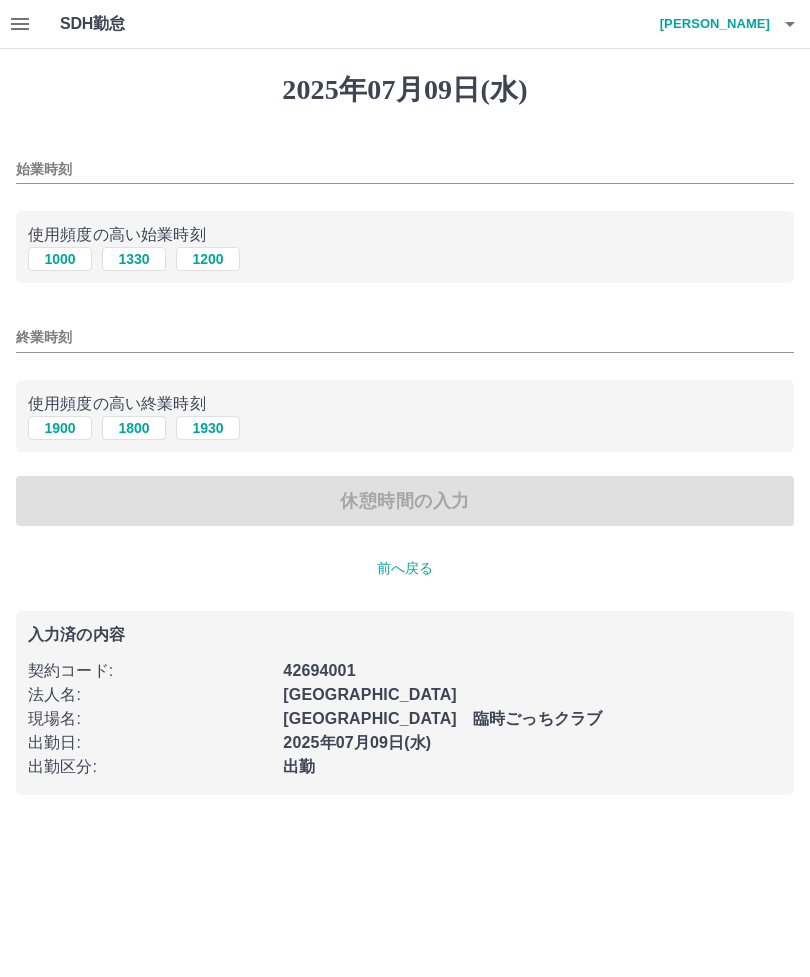 click on "1000" at bounding box center (60, 259) 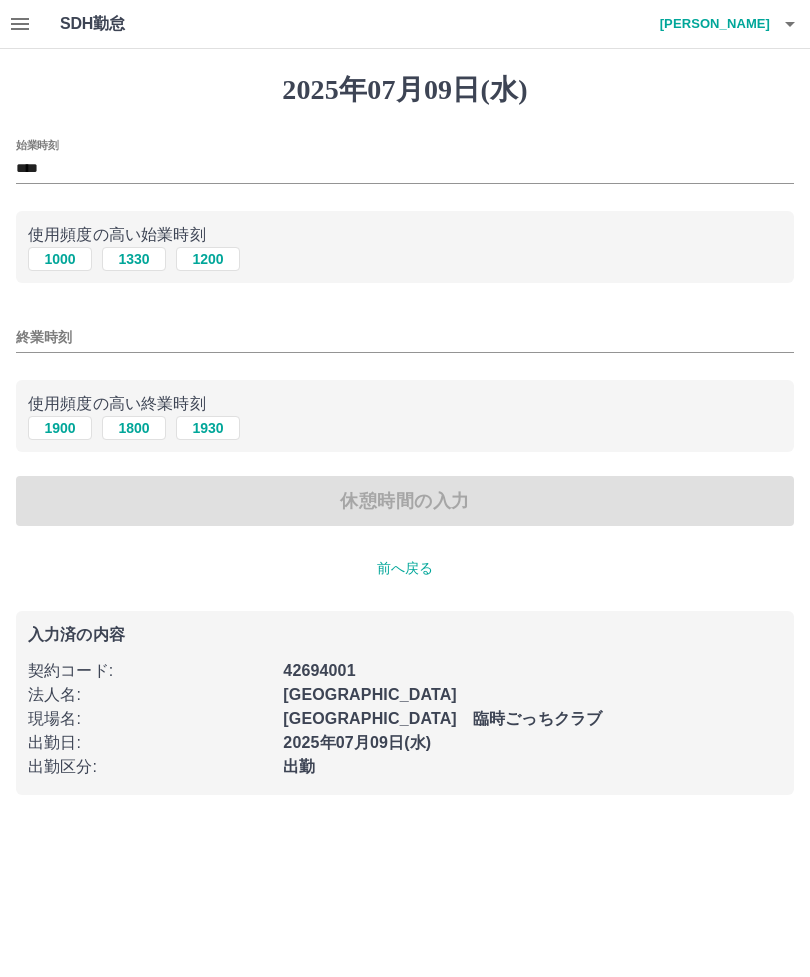 click on "1900" at bounding box center (60, 428) 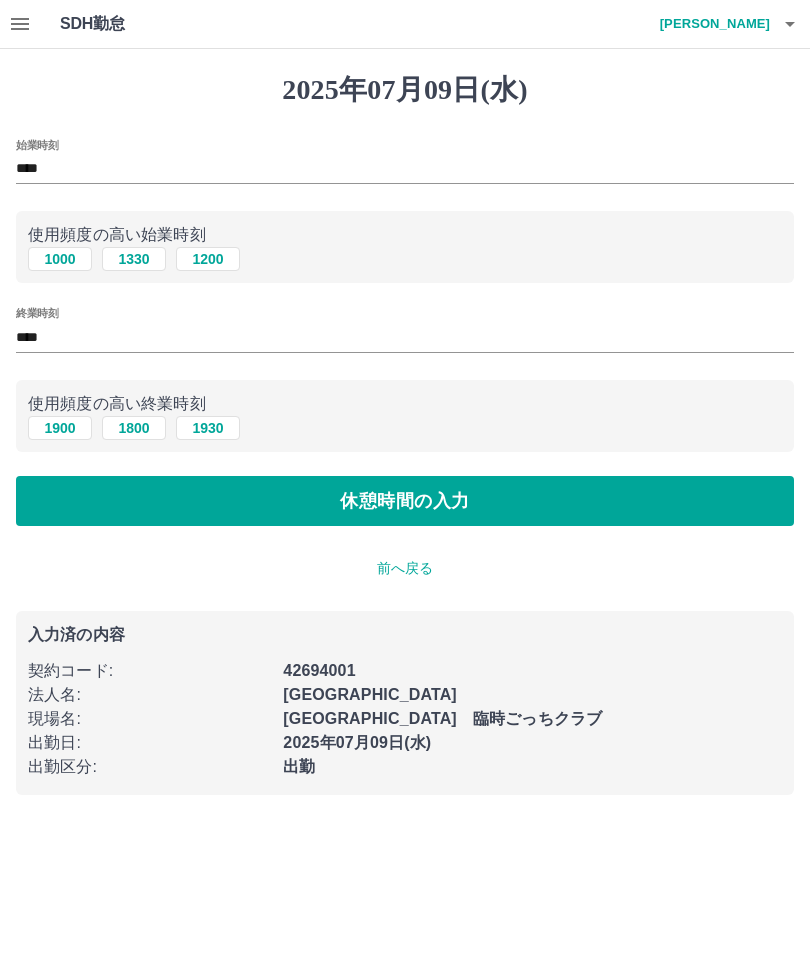 click on "休憩時間の入力" at bounding box center (405, 501) 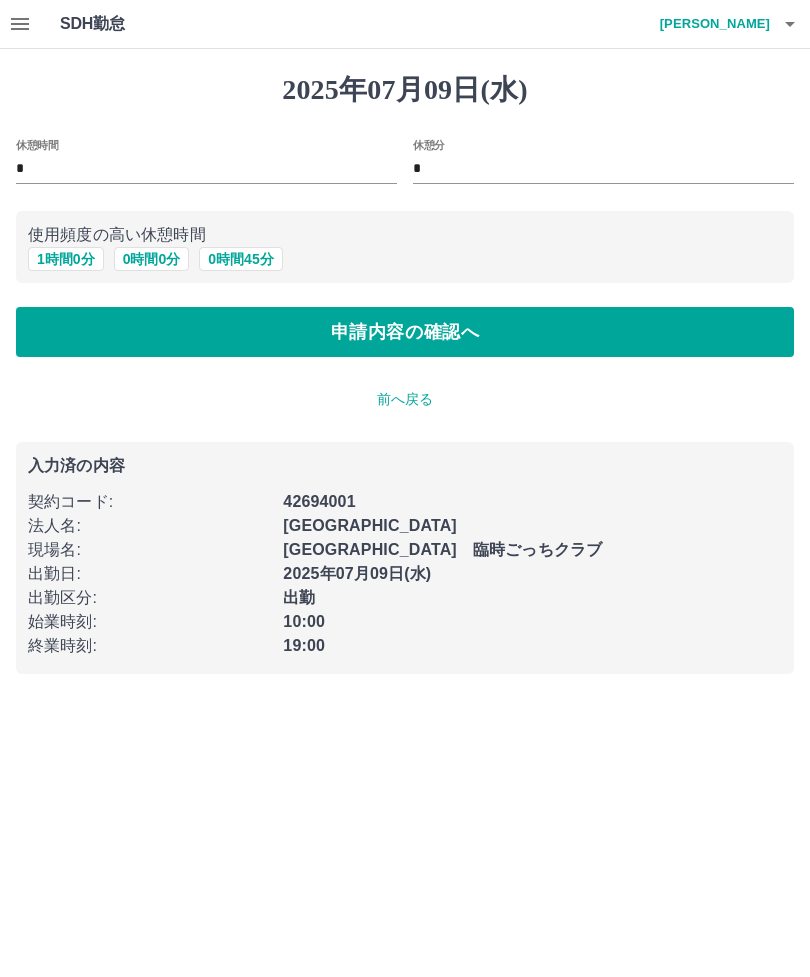 click on "1 時間 0 分" at bounding box center (66, 259) 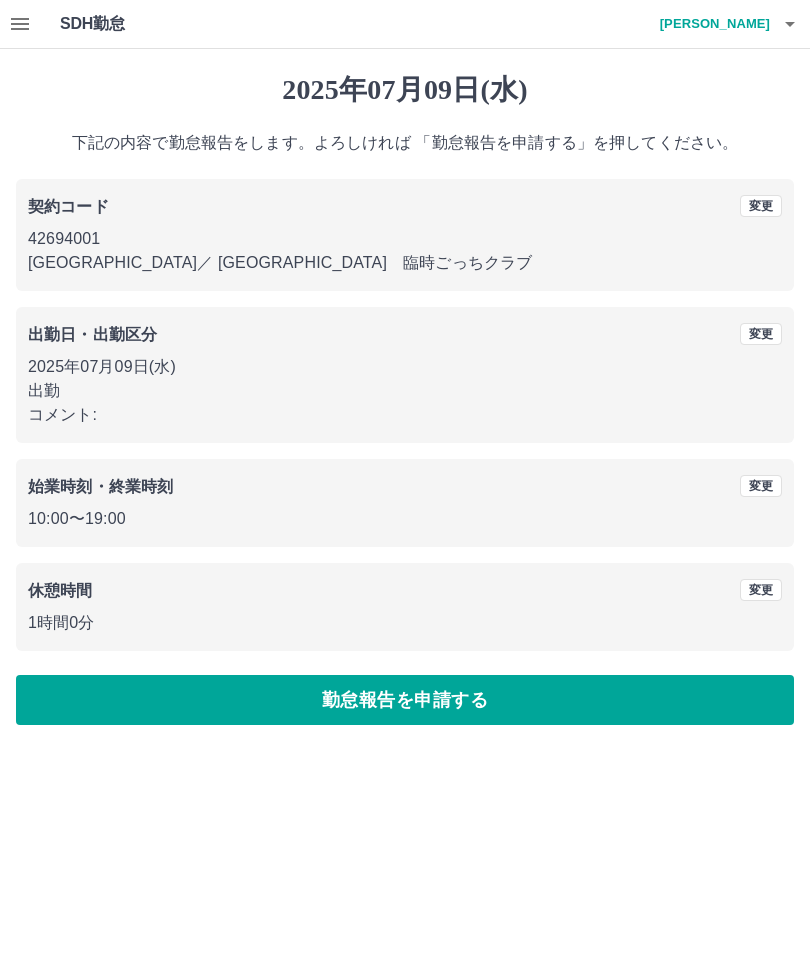 click on "勤怠報告を申請する" at bounding box center [405, 700] 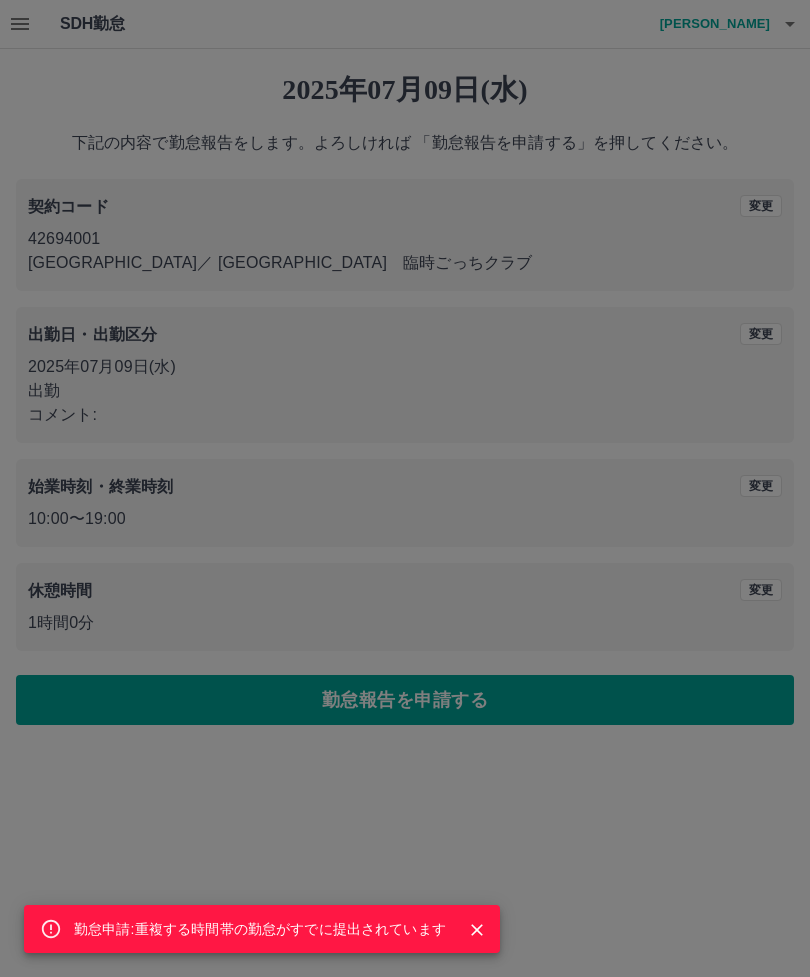 click 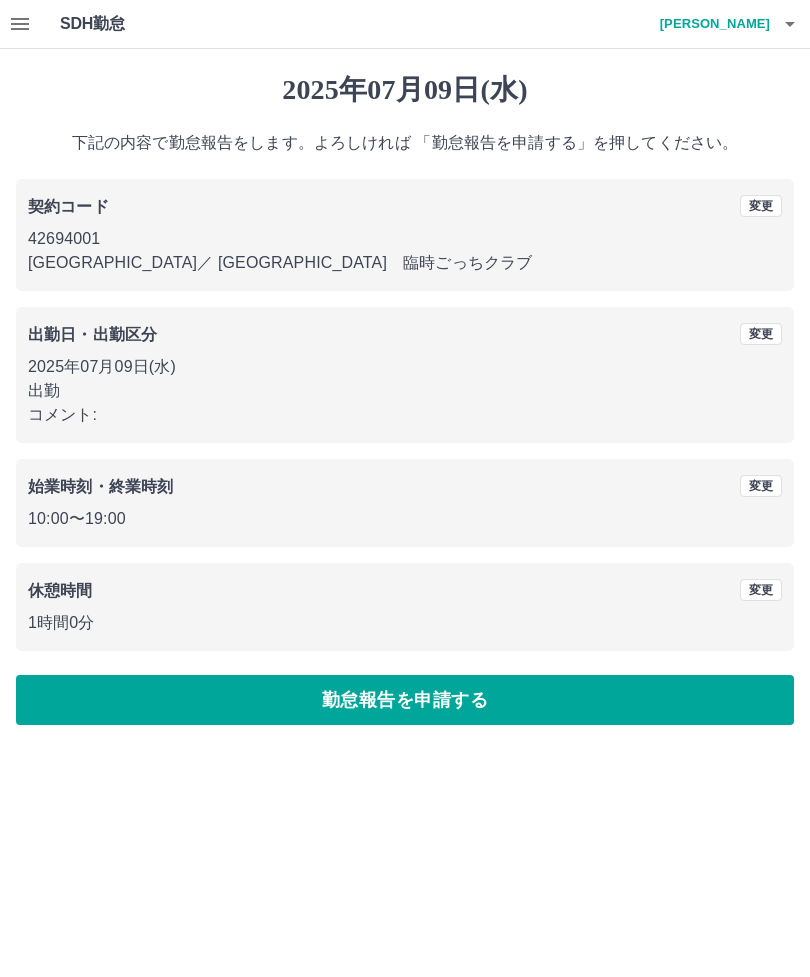 click 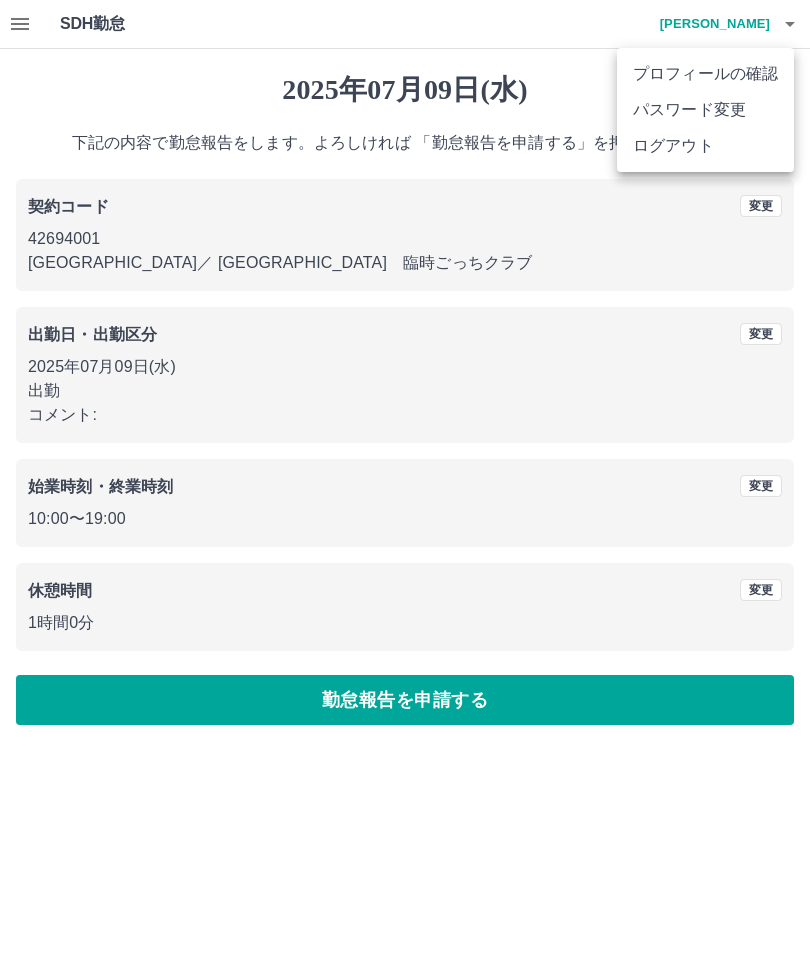 click on "ログアウト" at bounding box center [705, 146] 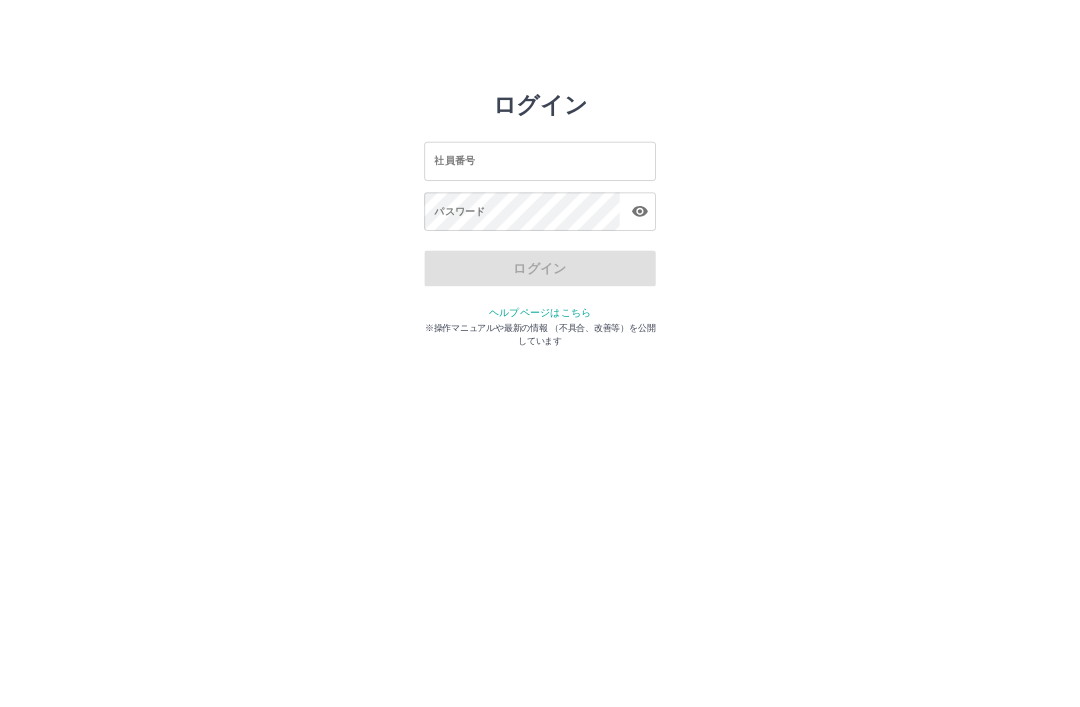 scroll, scrollTop: 0, scrollLeft: 0, axis: both 